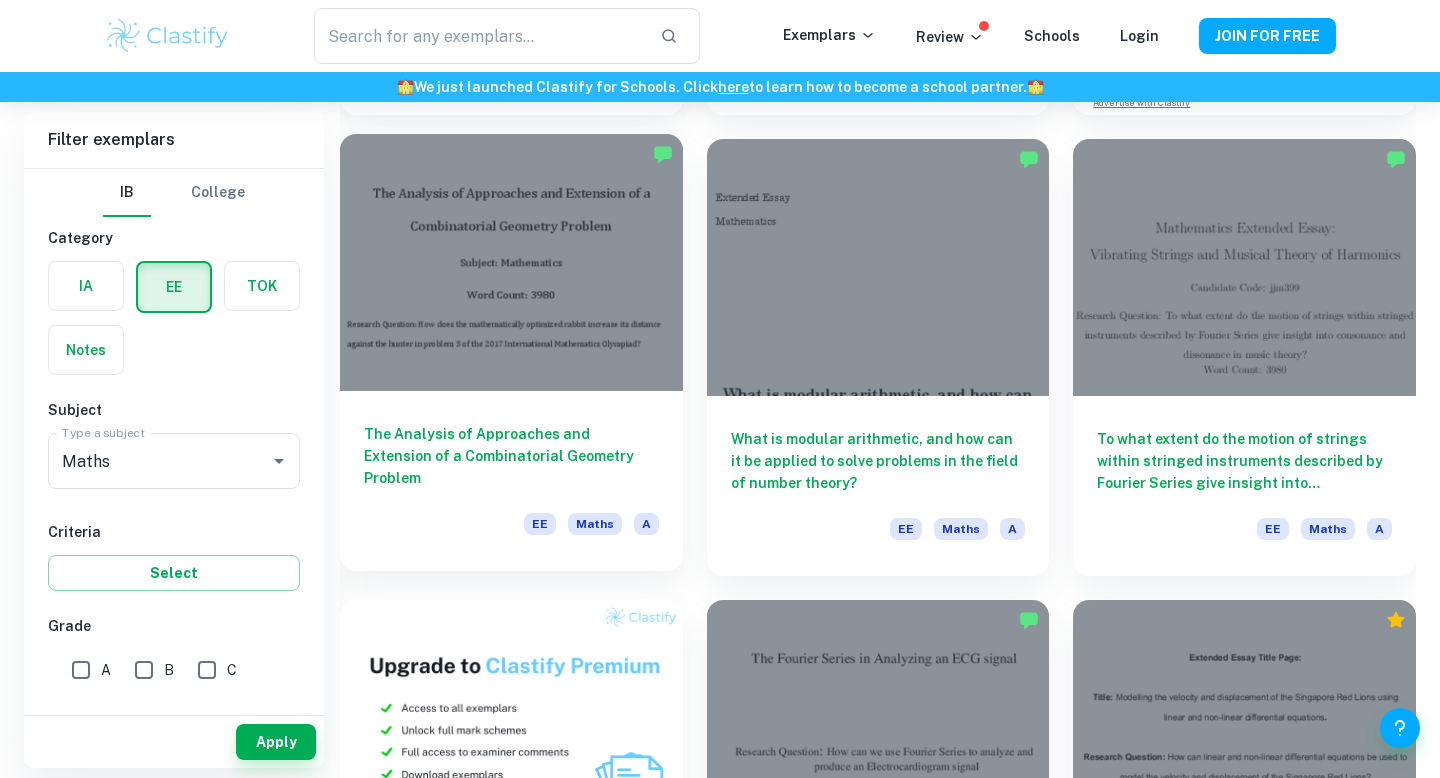 scroll, scrollTop: 579, scrollLeft: 0, axis: vertical 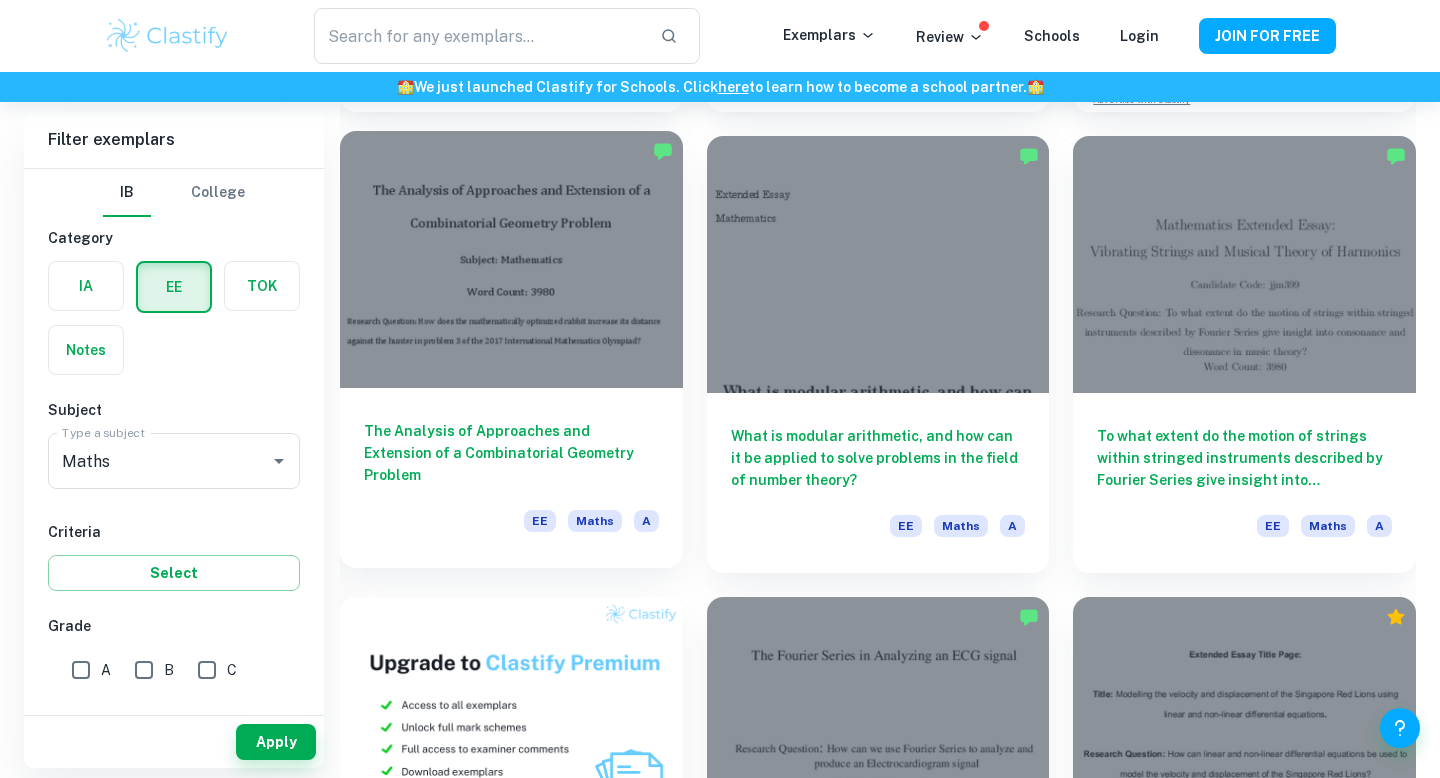 click at bounding box center (511, 259) 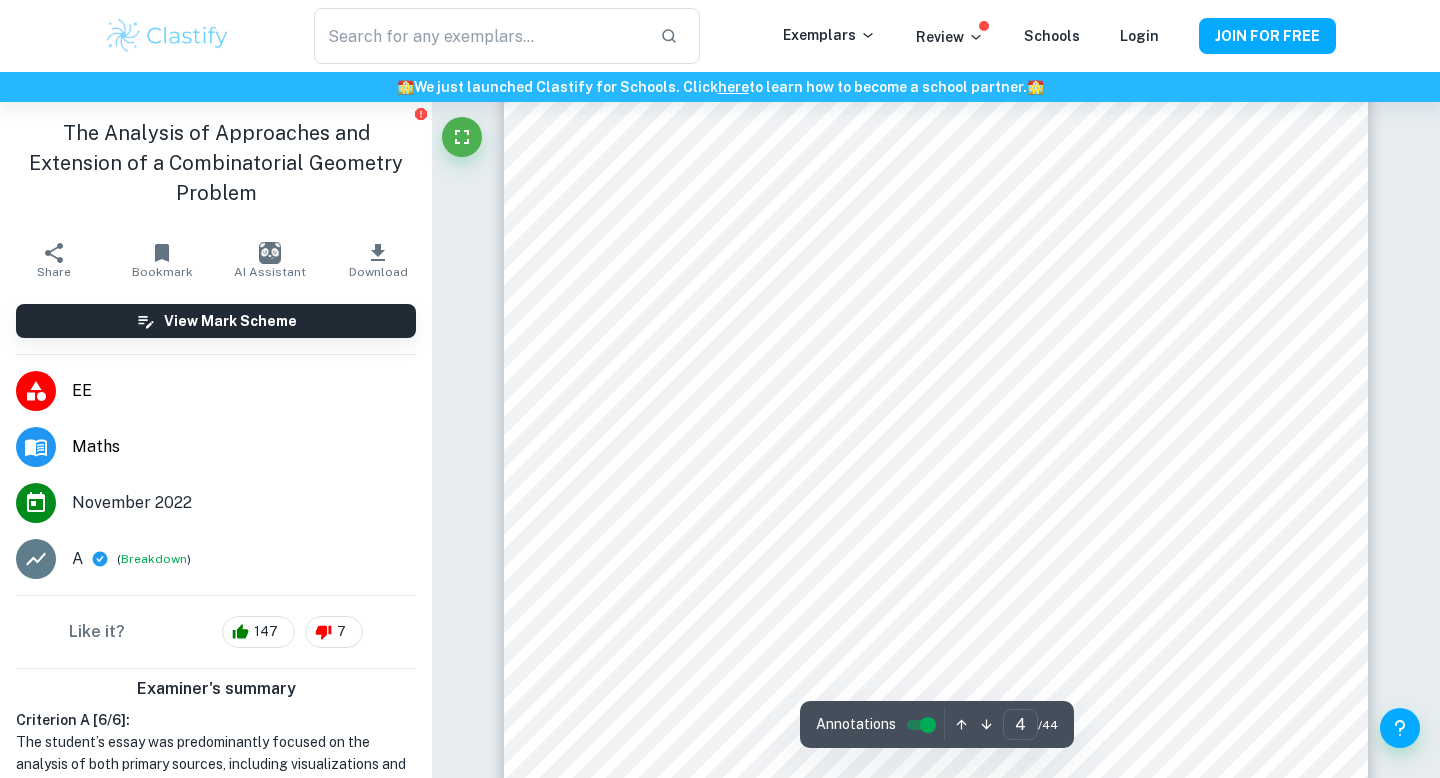 scroll, scrollTop: 3870, scrollLeft: 0, axis: vertical 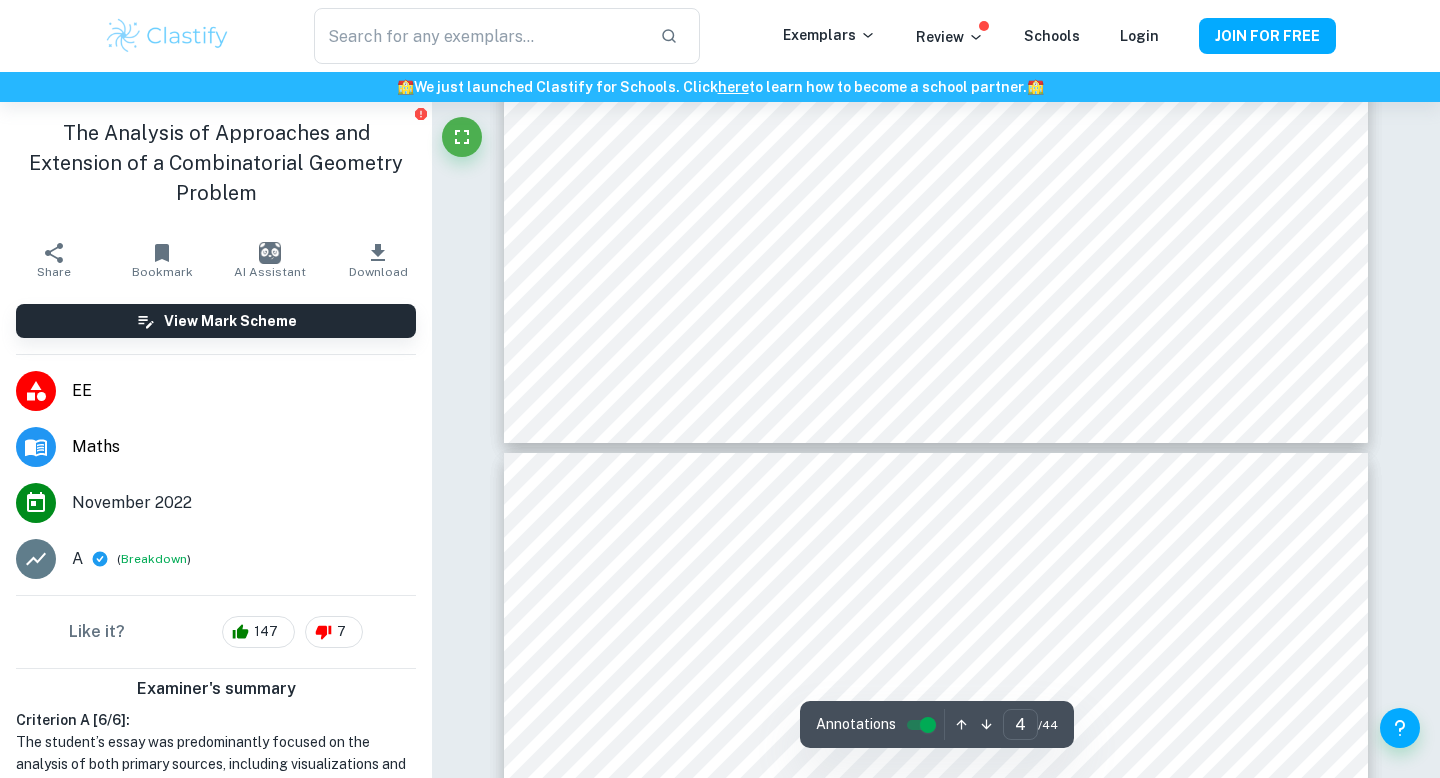 type on "3" 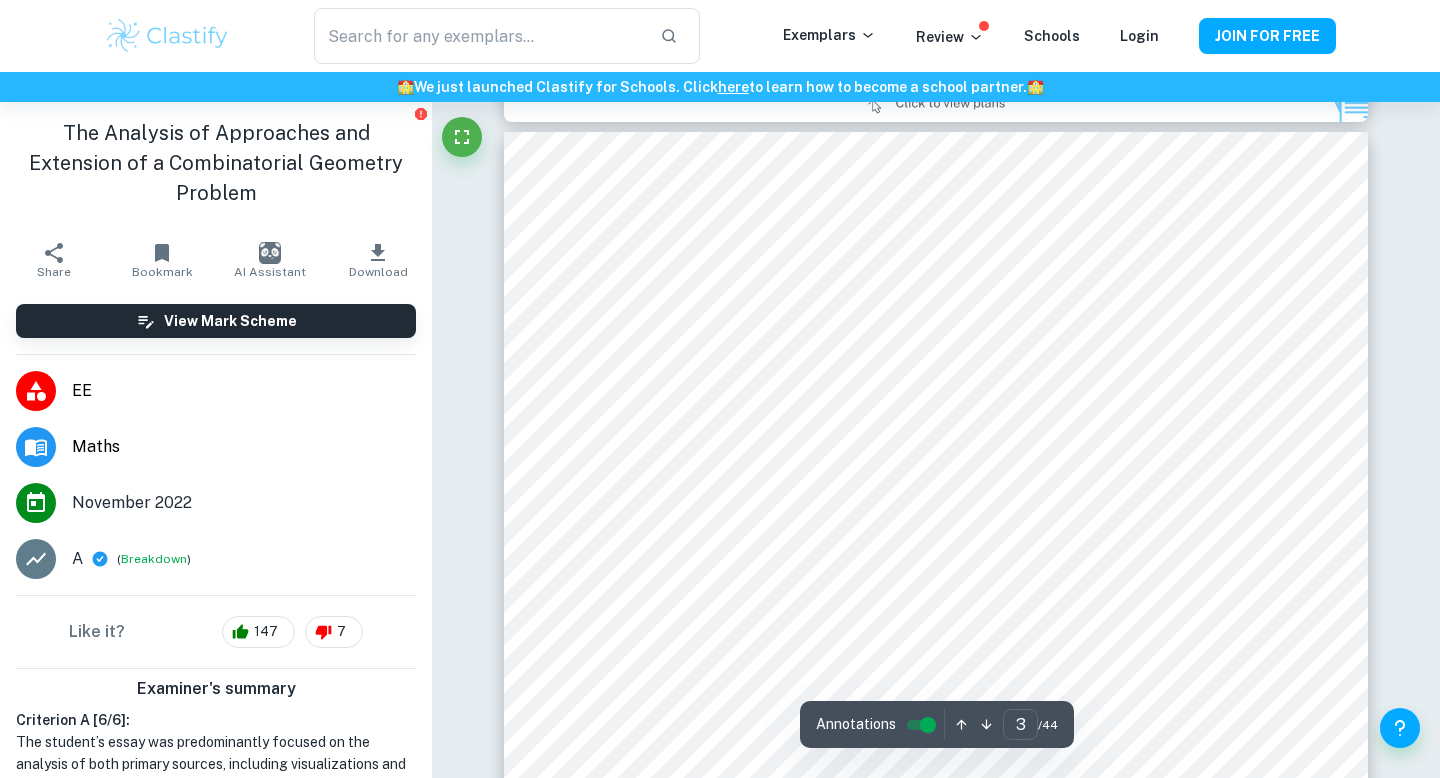 scroll, scrollTop: 2524, scrollLeft: 0, axis: vertical 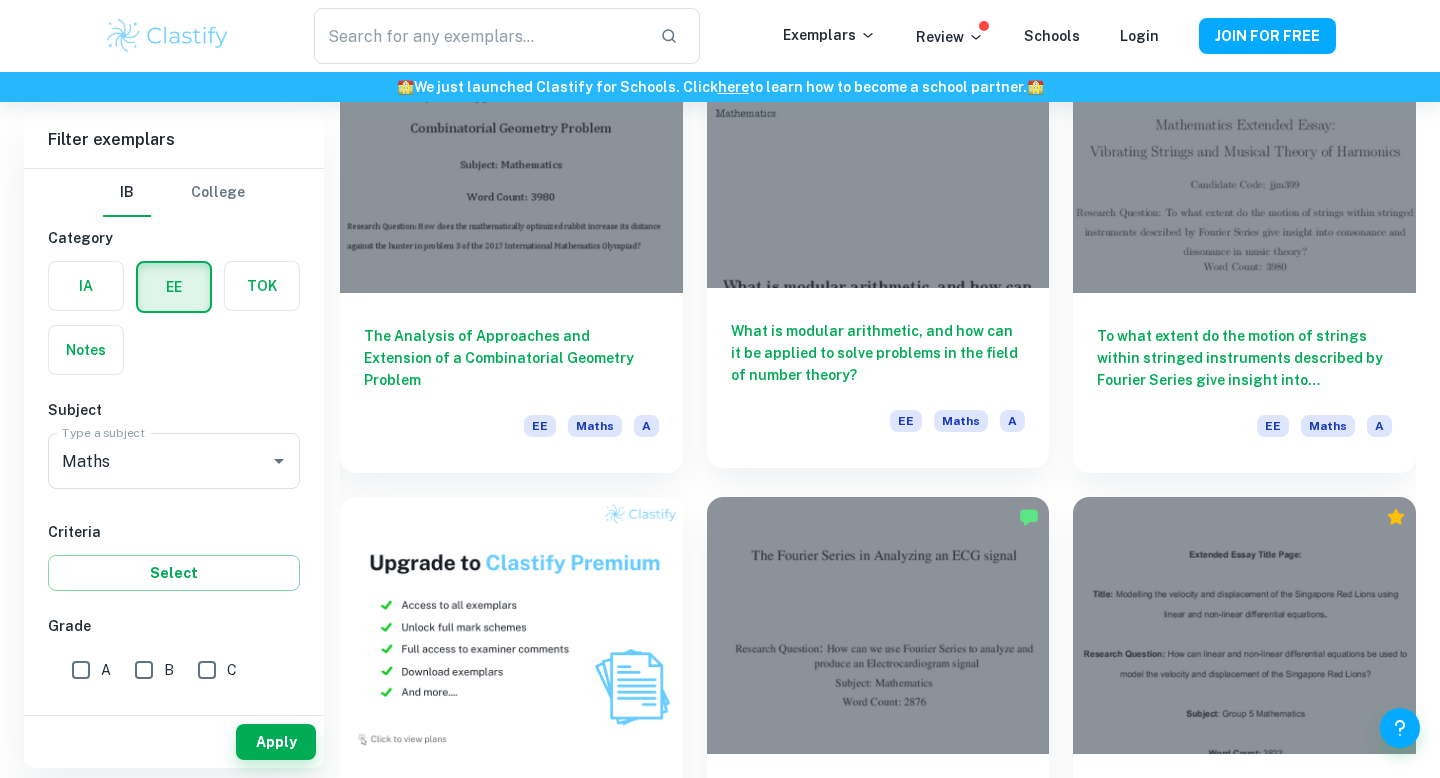 click at bounding box center (878, 159) 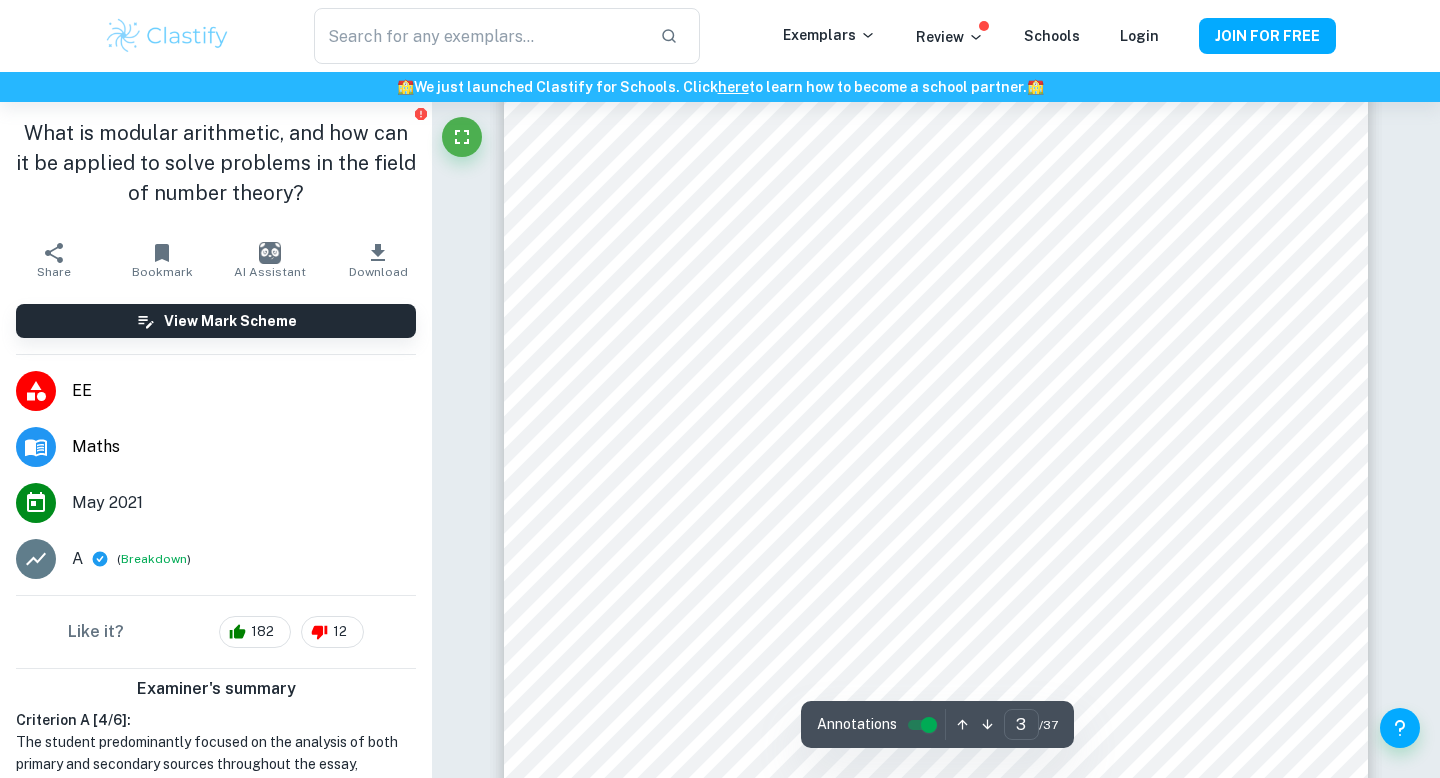 scroll, scrollTop: 3149, scrollLeft: 0, axis: vertical 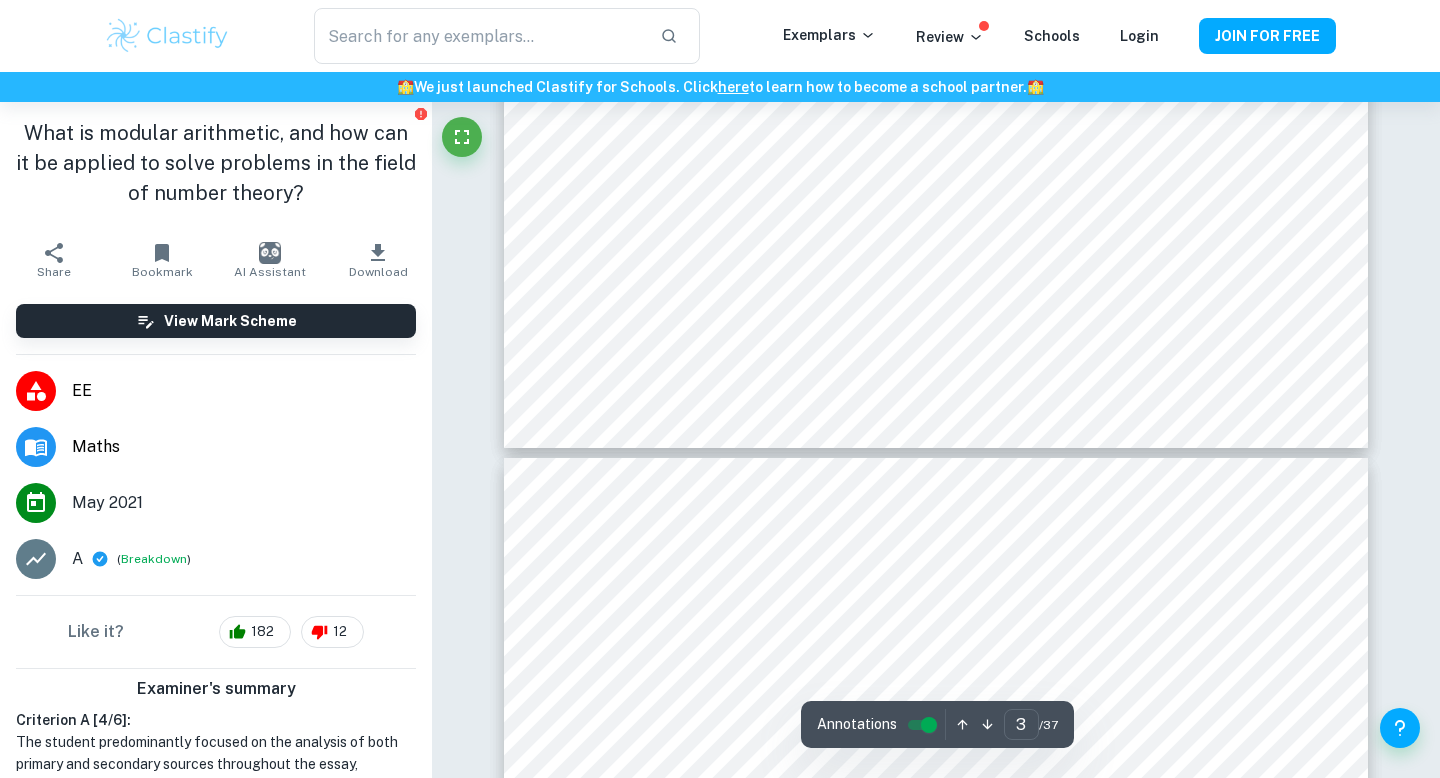 type on "4" 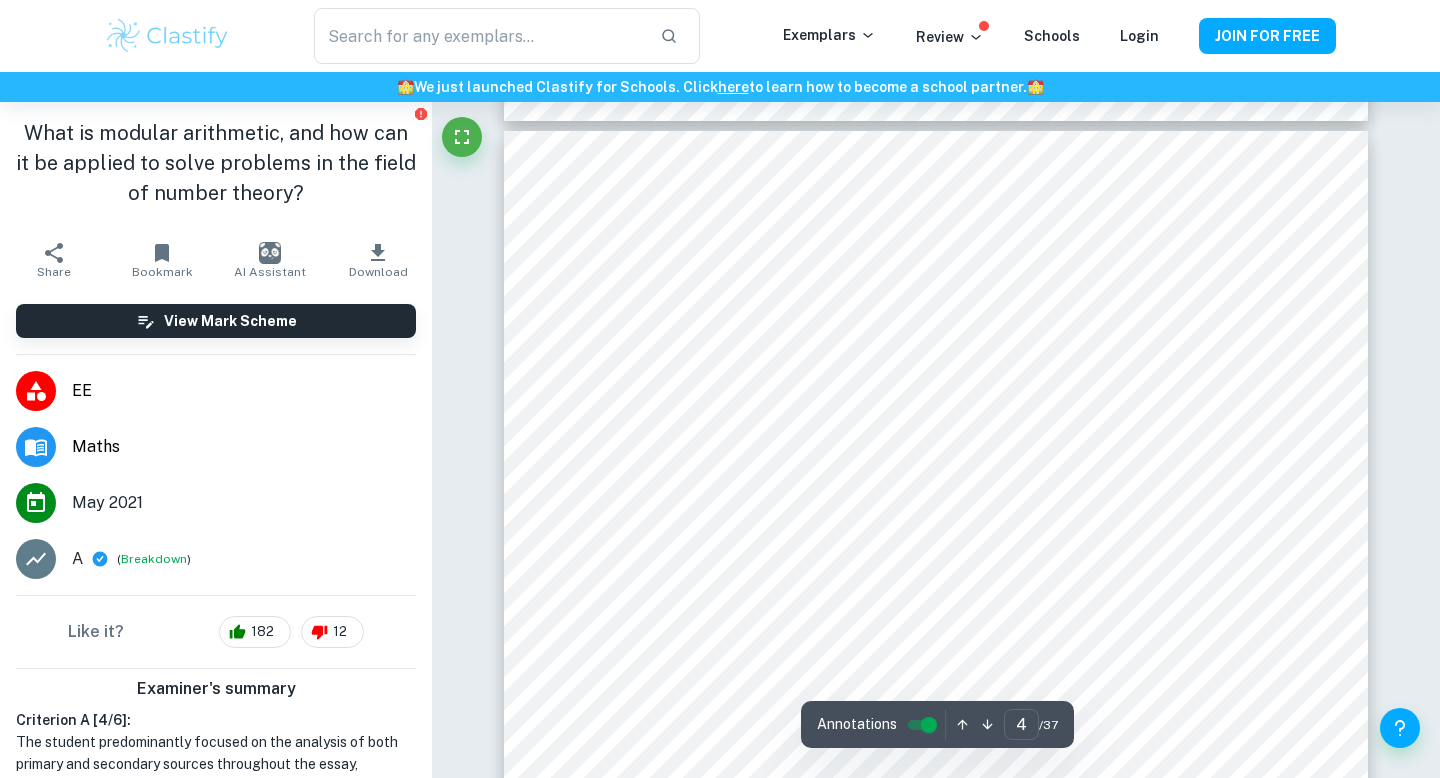 scroll, scrollTop: 3993, scrollLeft: 0, axis: vertical 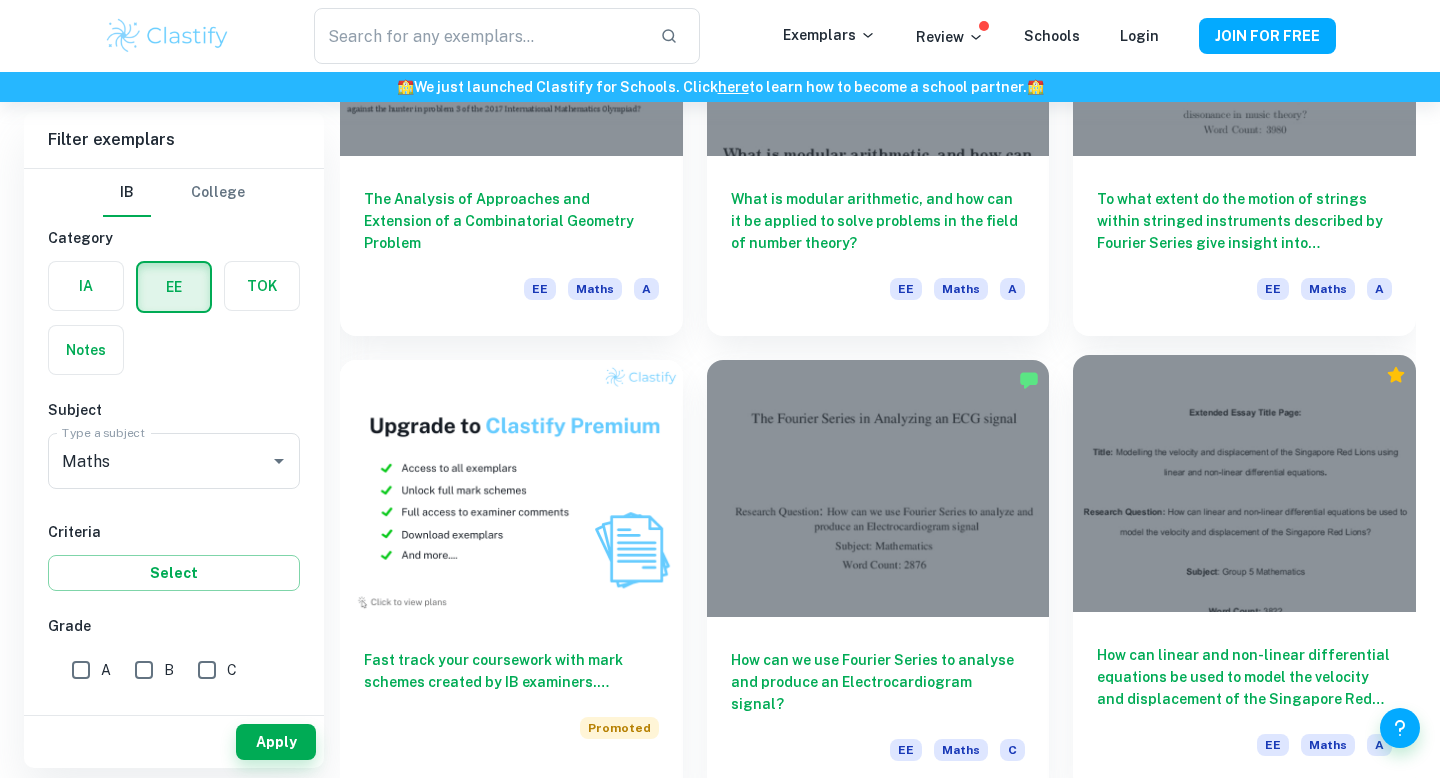 click at bounding box center [1244, 483] 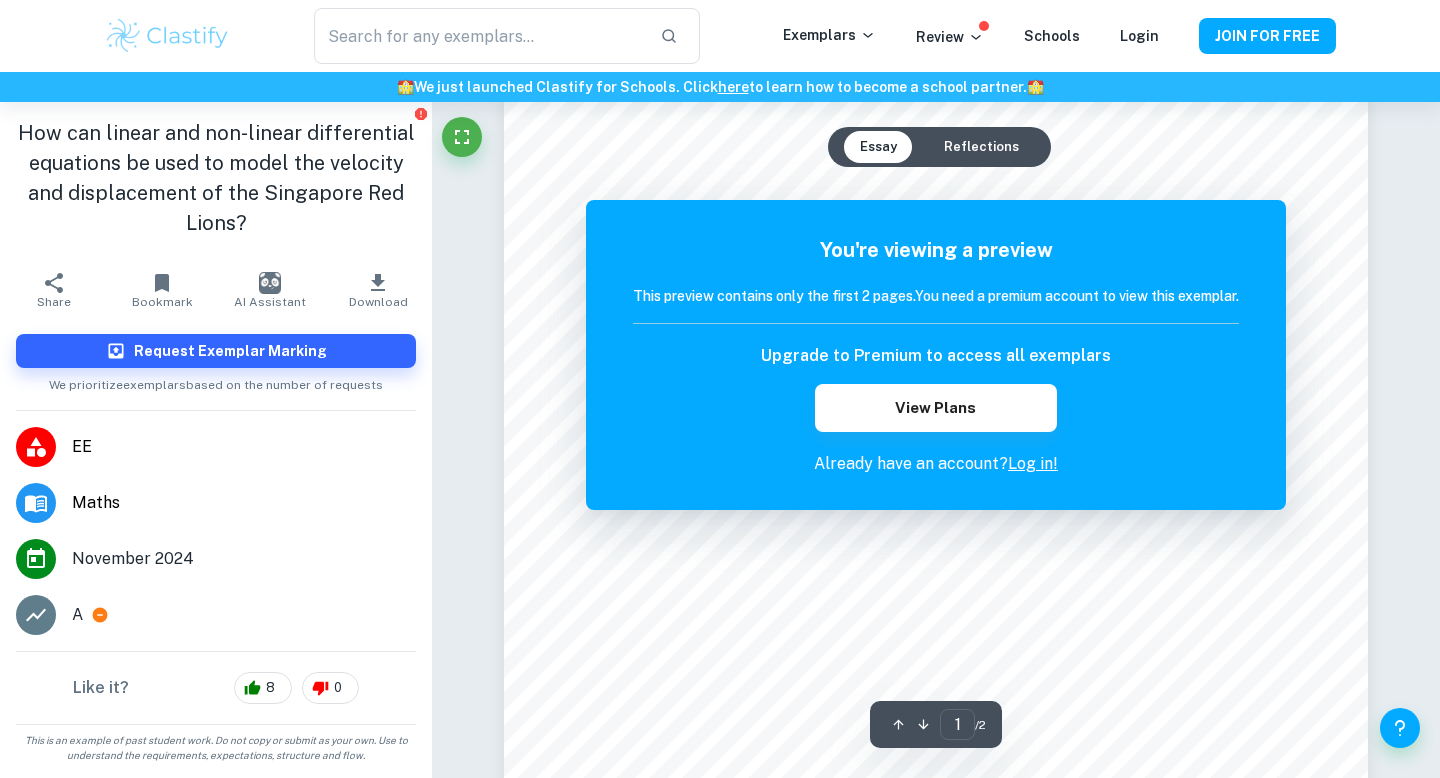 scroll, scrollTop: 0, scrollLeft: 0, axis: both 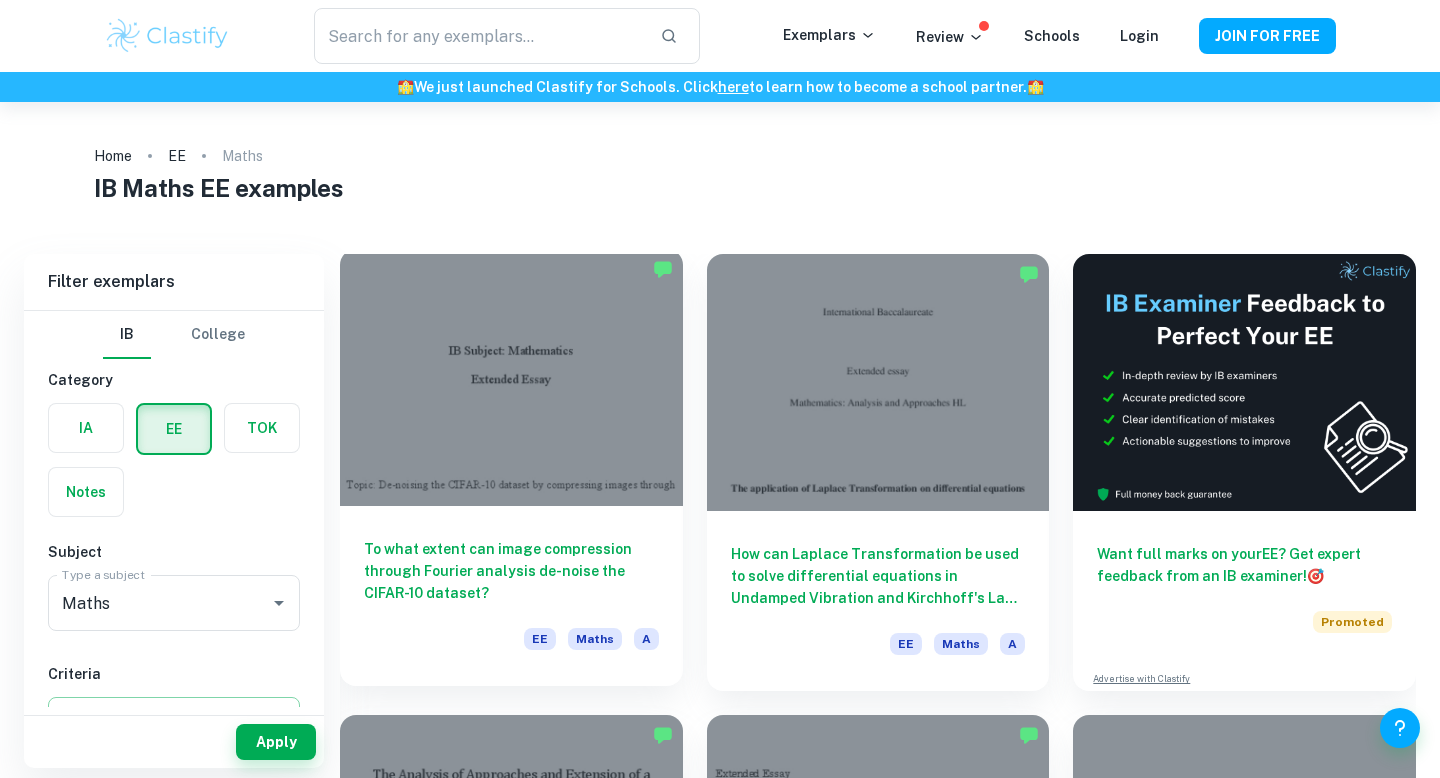 click at bounding box center [511, 377] 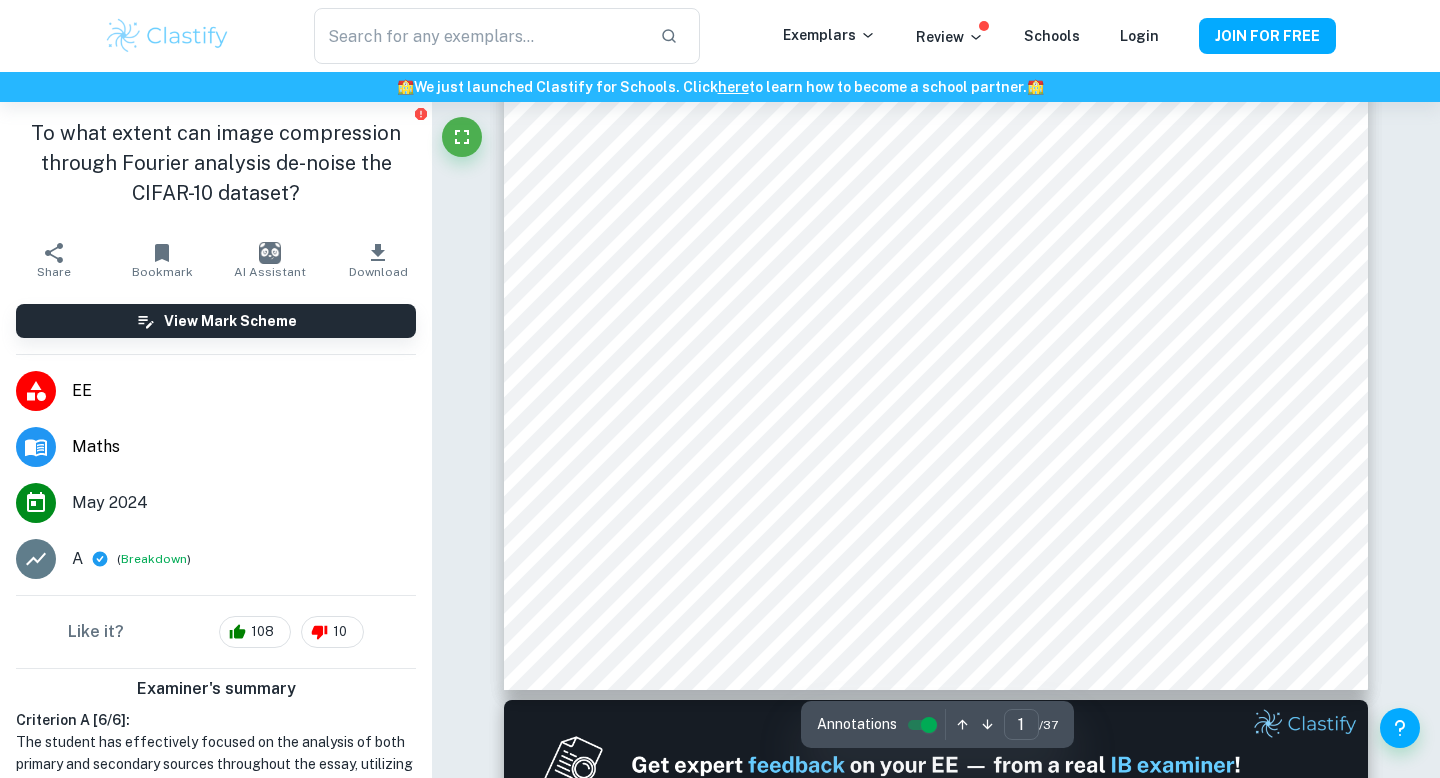 scroll, scrollTop: 562, scrollLeft: 0, axis: vertical 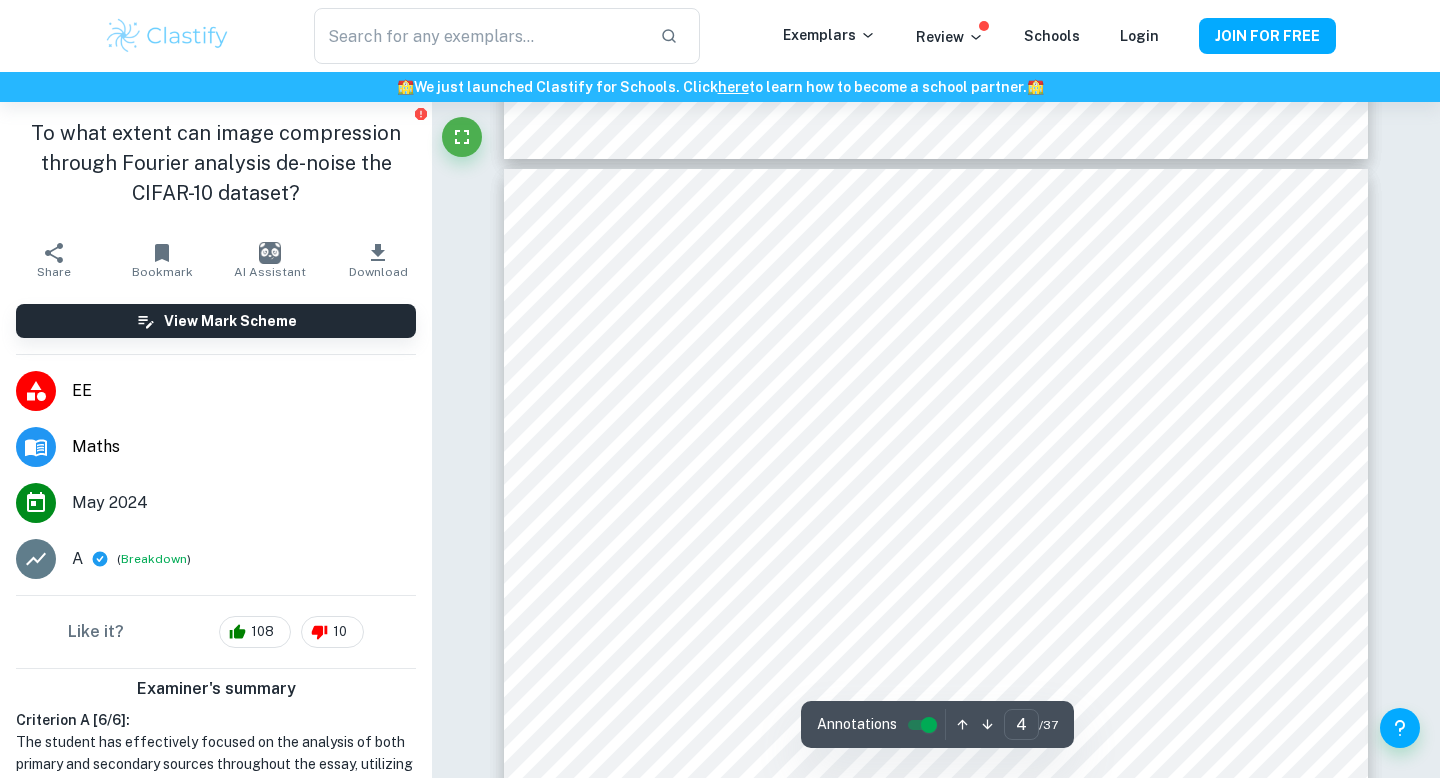type on "3" 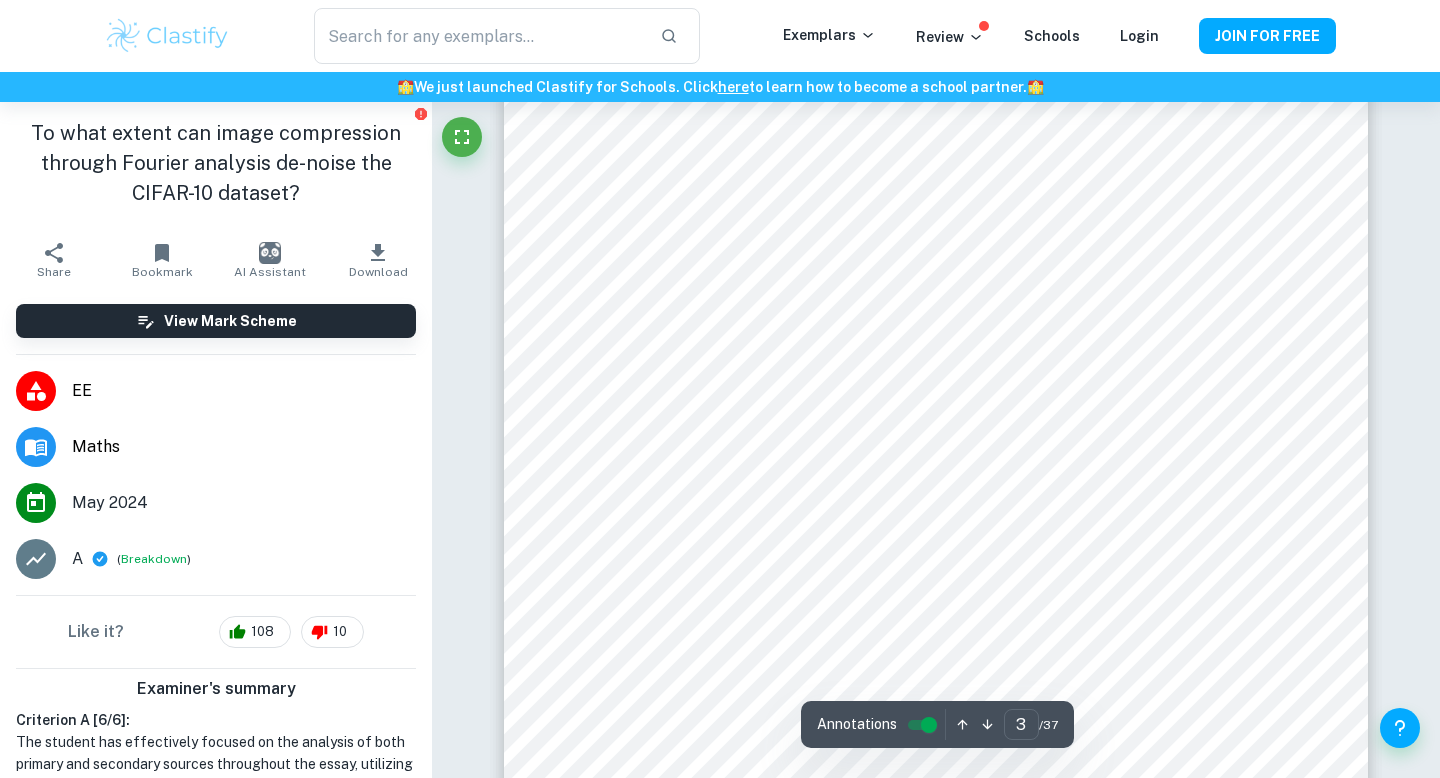 scroll, scrollTop: 2566, scrollLeft: 0, axis: vertical 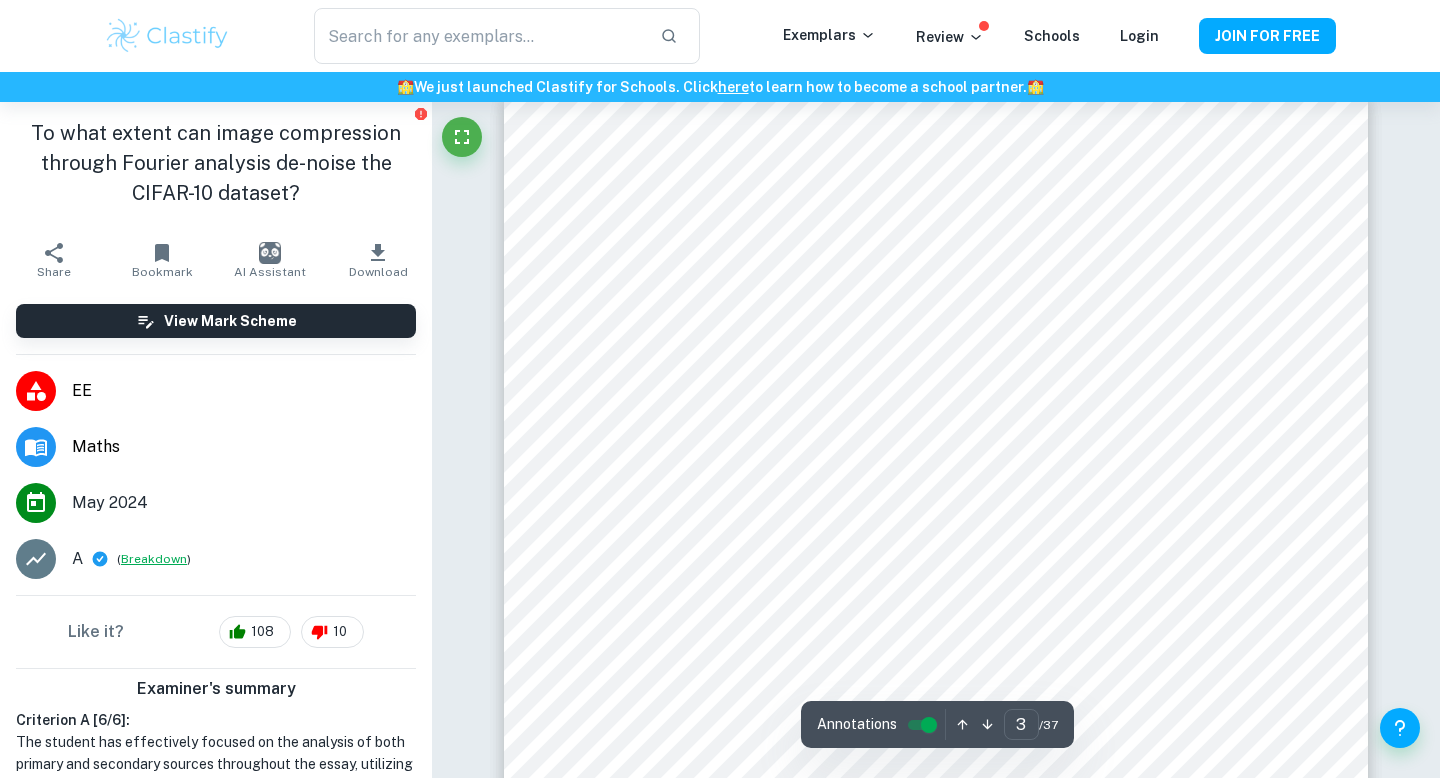 click on "Breakdown" at bounding box center [154, 559] 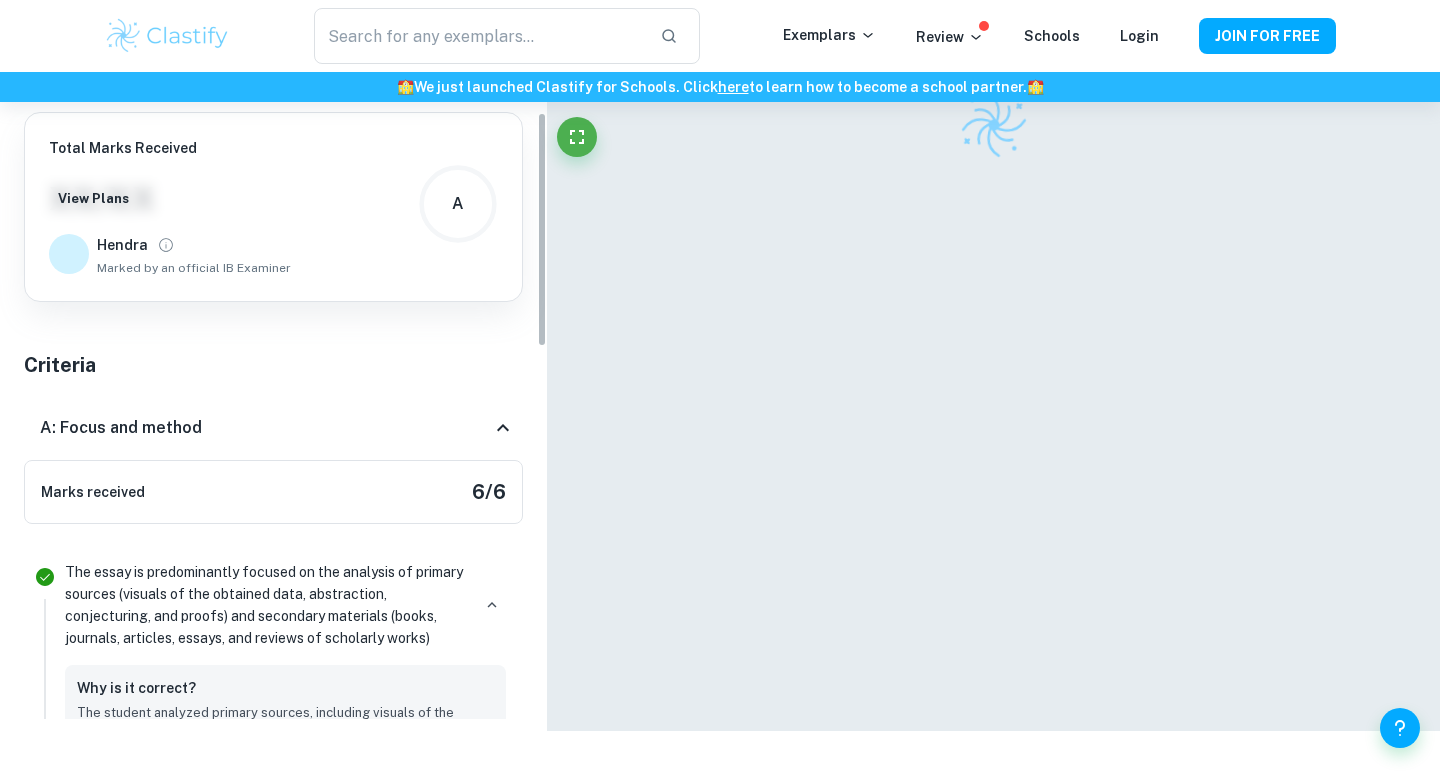 scroll, scrollTop: 102, scrollLeft: 0, axis: vertical 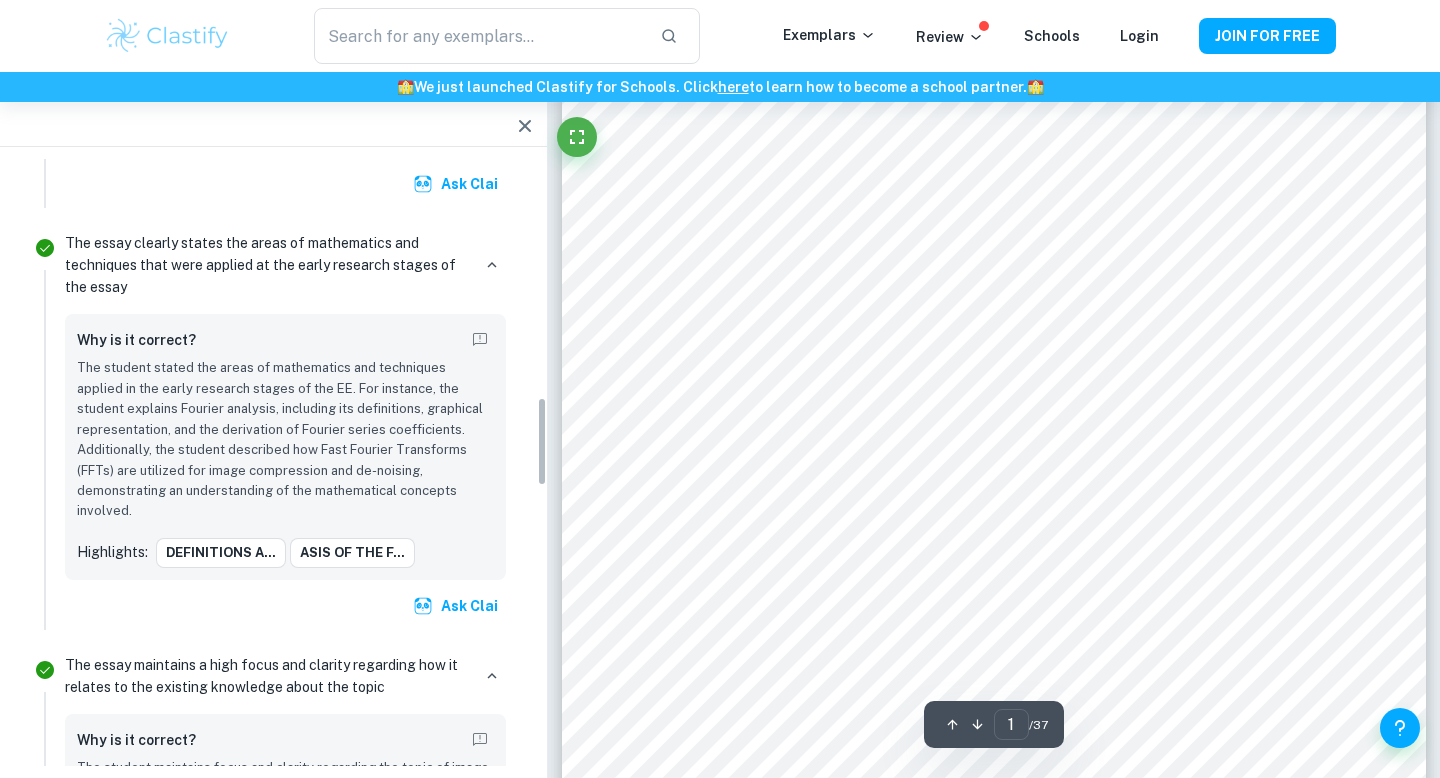 click on "The essay clearly states the areas of mathematics and techniques that were applied at the early research stages of the essay" at bounding box center [267, 265] 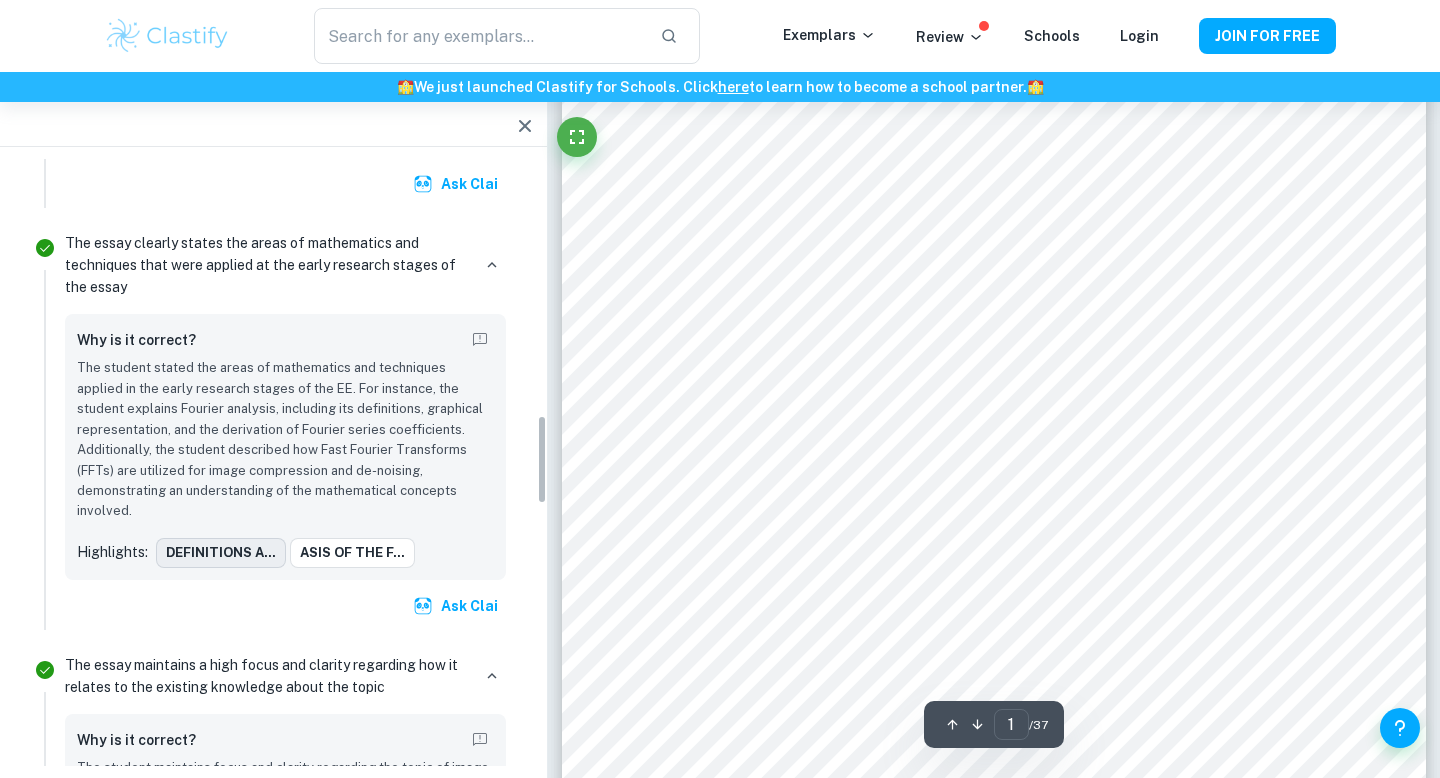 scroll, scrollTop: 308, scrollLeft: 0, axis: vertical 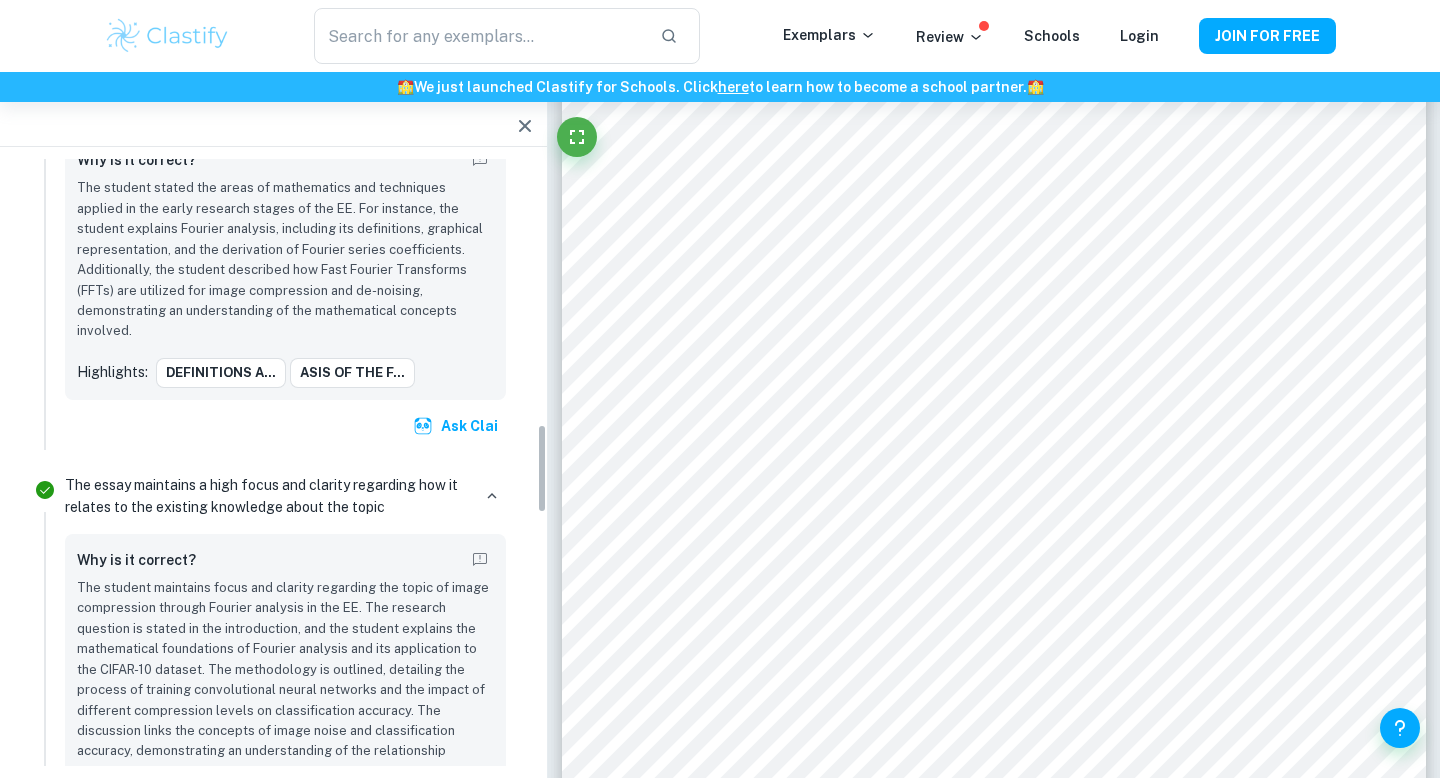 click on "The essay maintains a high focus and clarity regarding how it relates to the existing knowledge about the topic" at bounding box center [267, 496] 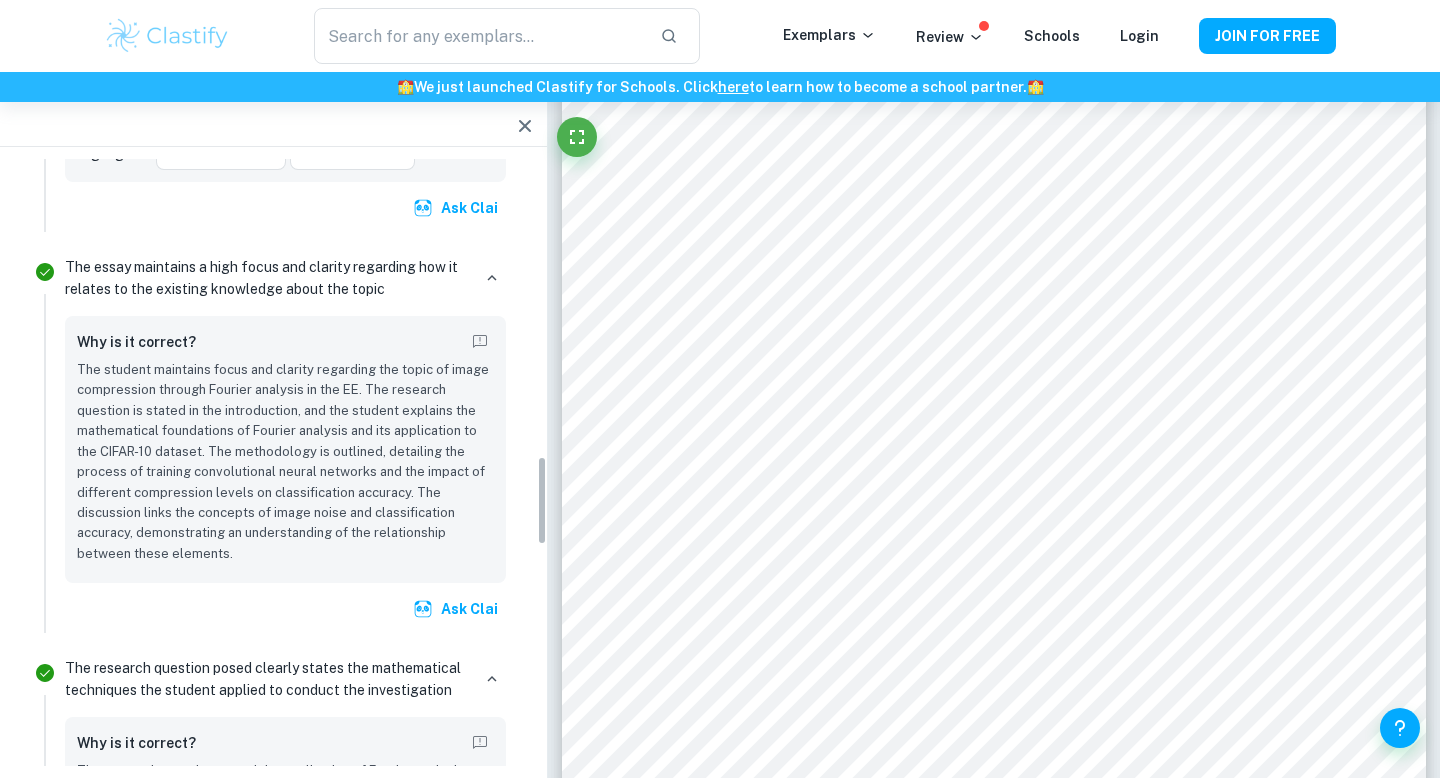 scroll, scrollTop: 1997, scrollLeft: 0, axis: vertical 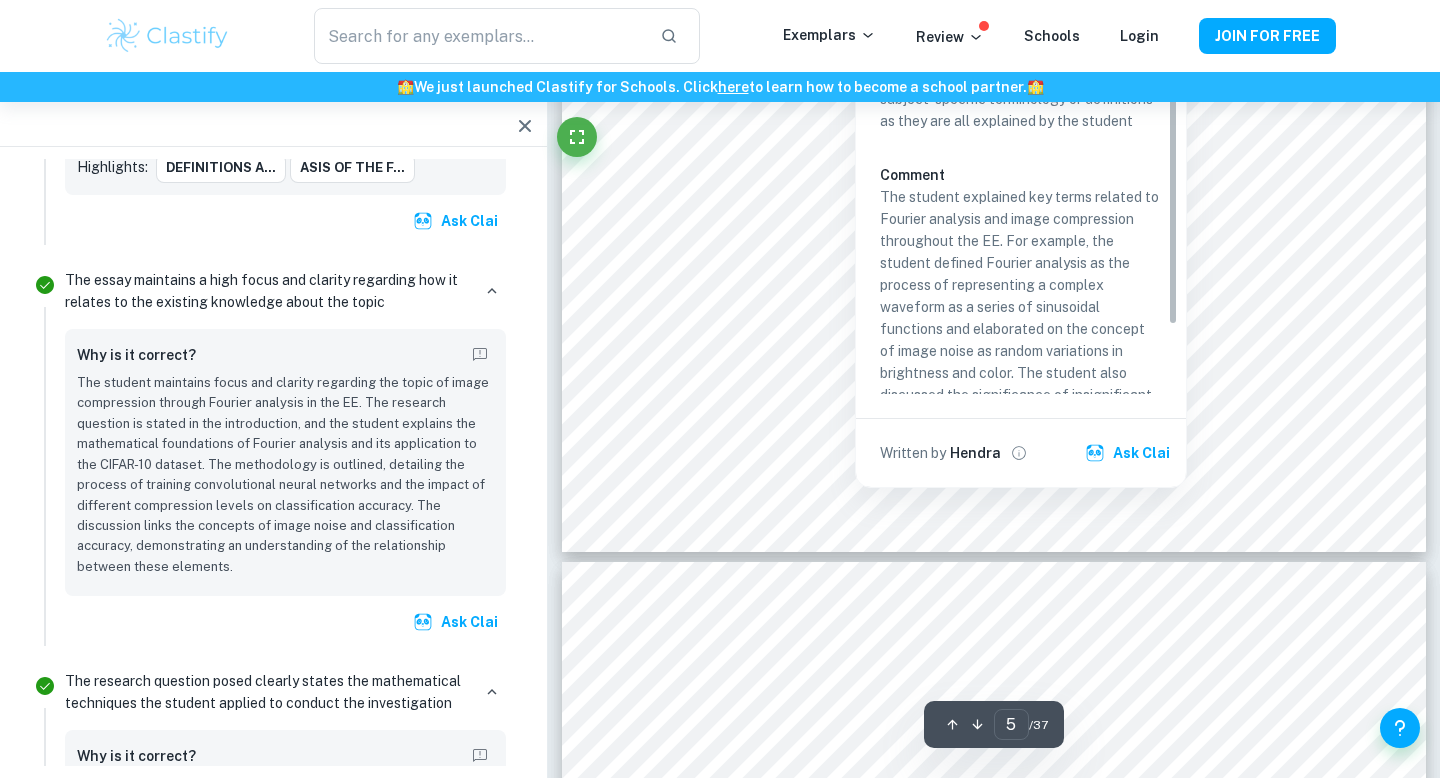 type on "6" 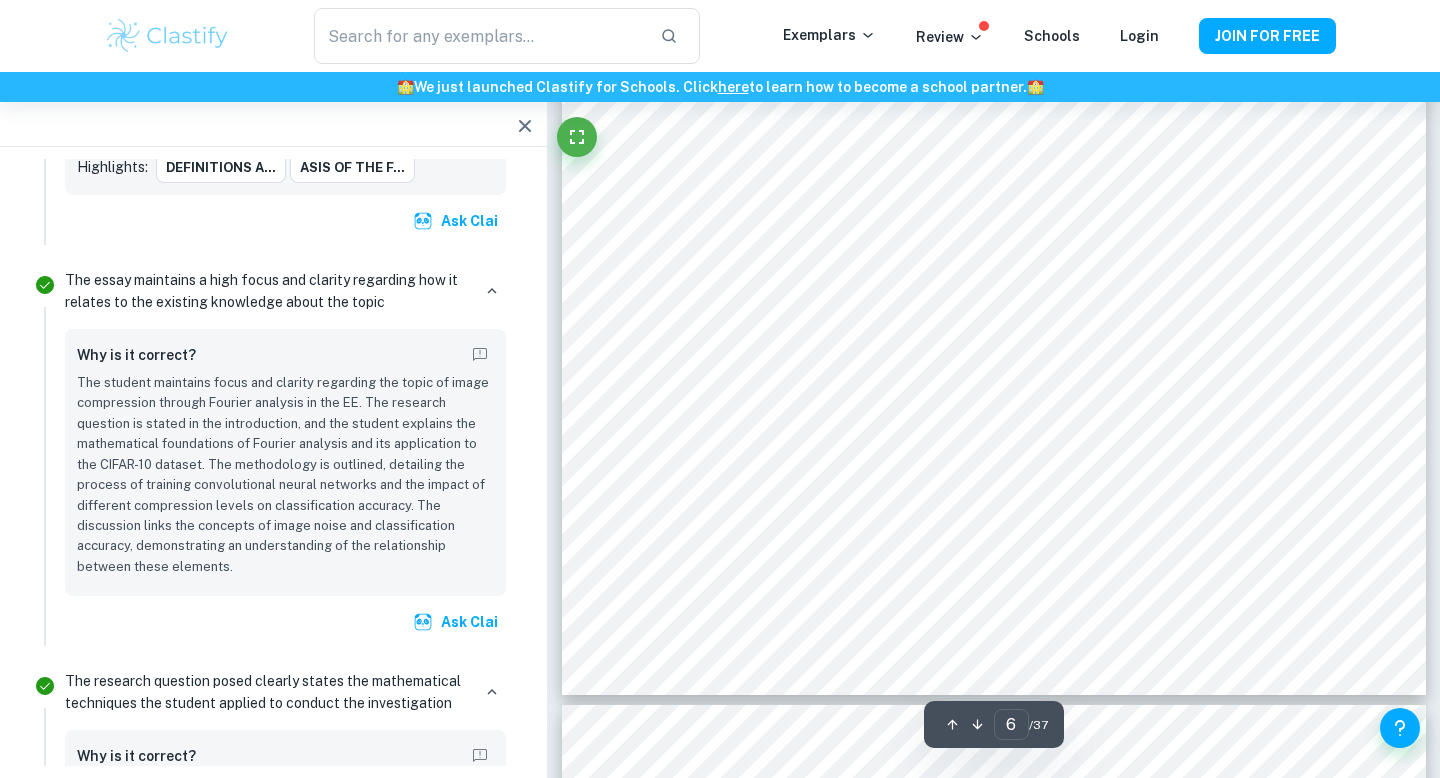 scroll, scrollTop: 6484, scrollLeft: 0, axis: vertical 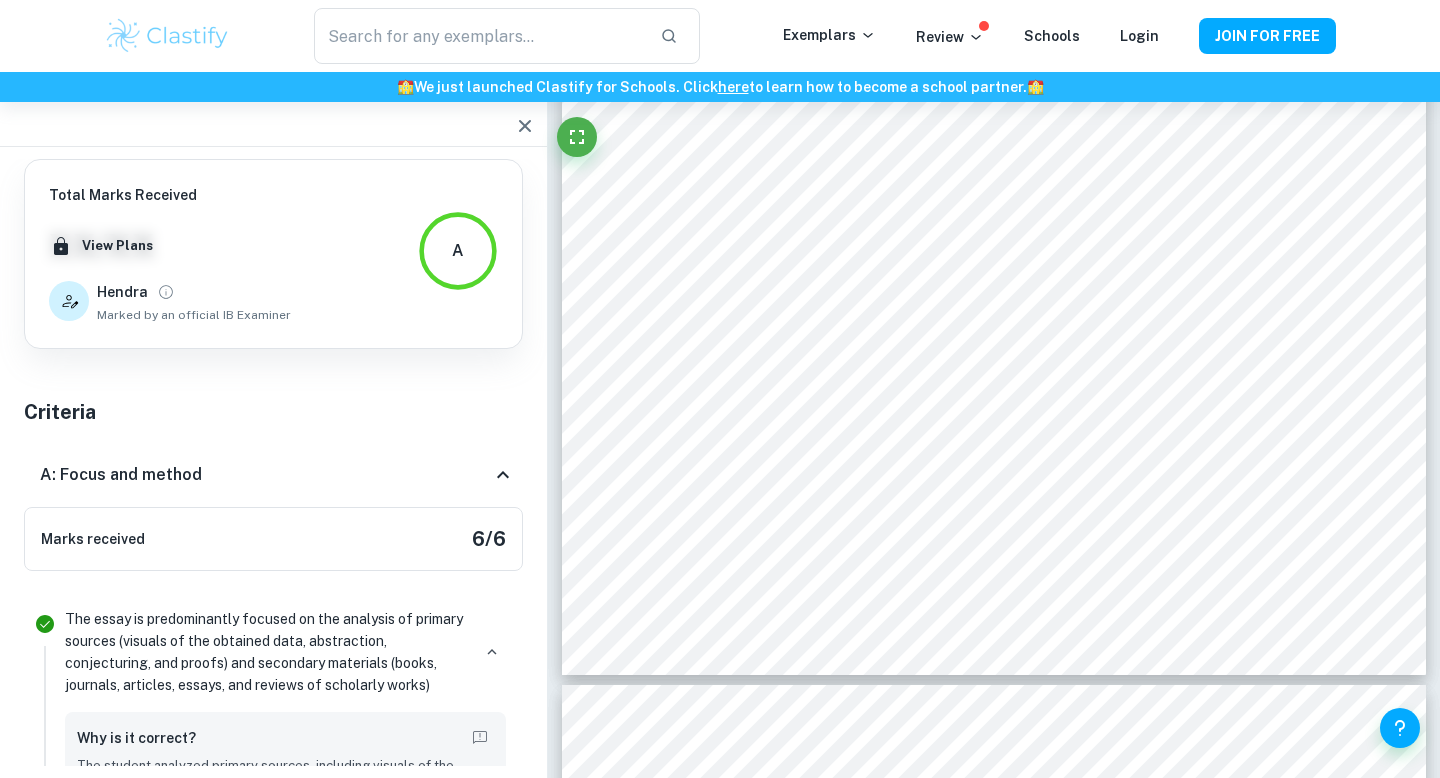 click on "A: Focus and method" at bounding box center (265, 475) 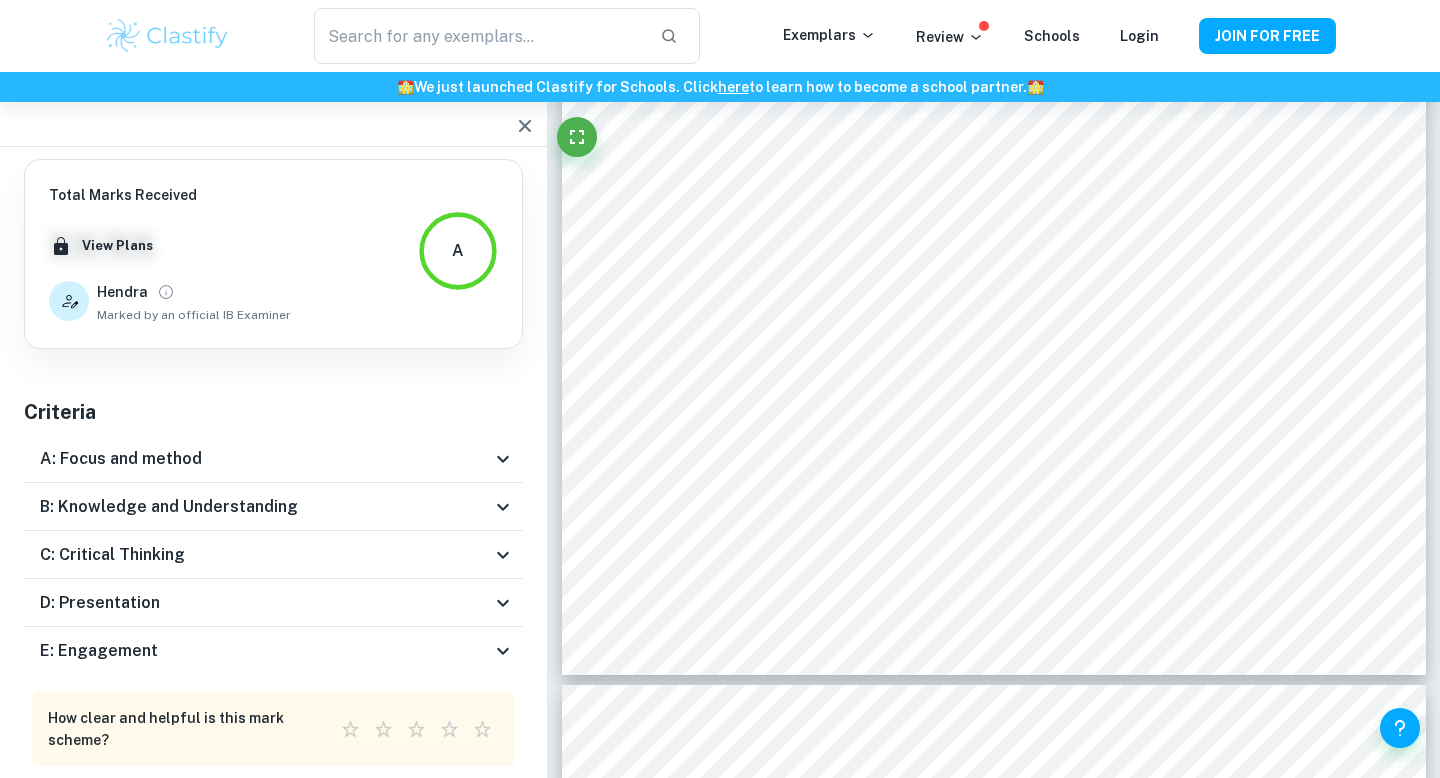click on "B: Knowledge and Understanding" at bounding box center (265, 507) 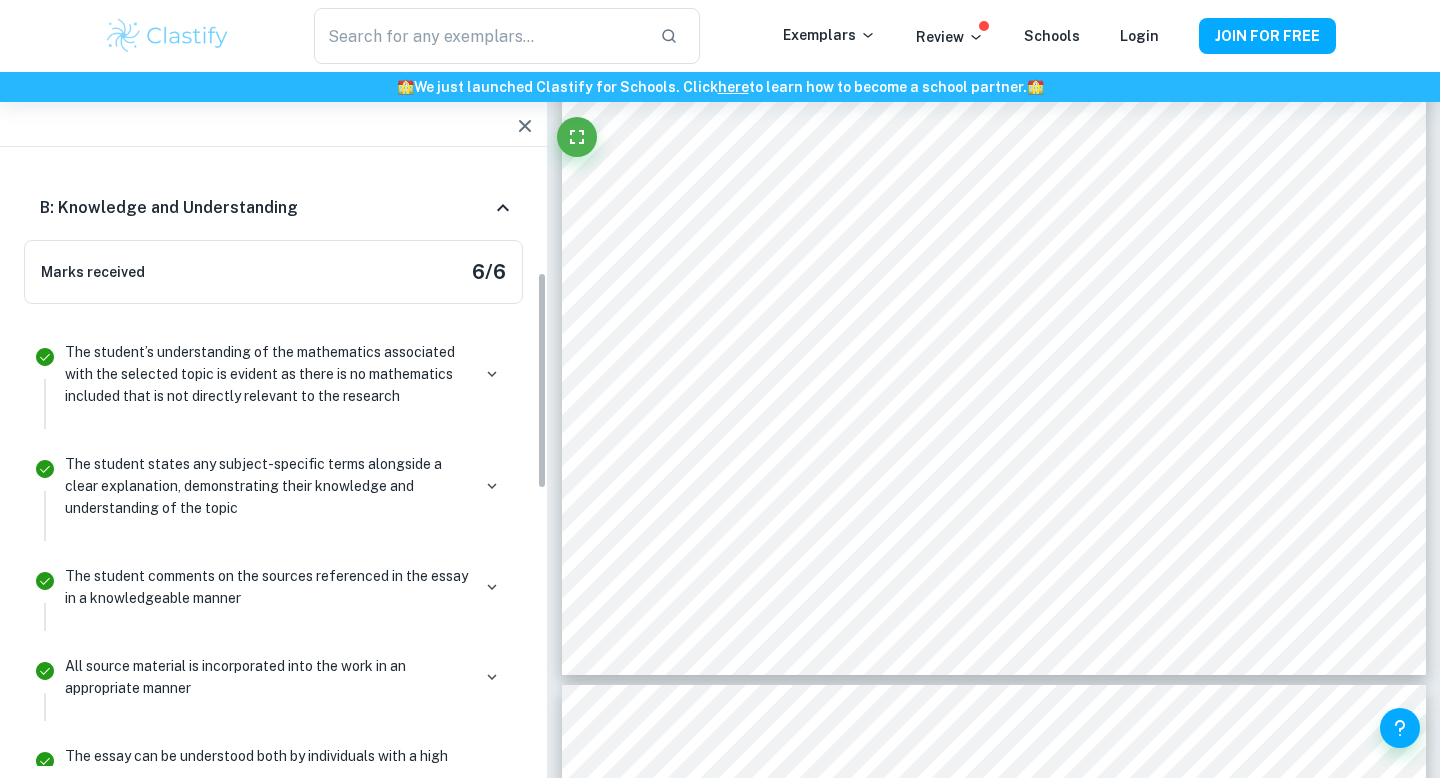 scroll, scrollTop: 316, scrollLeft: 0, axis: vertical 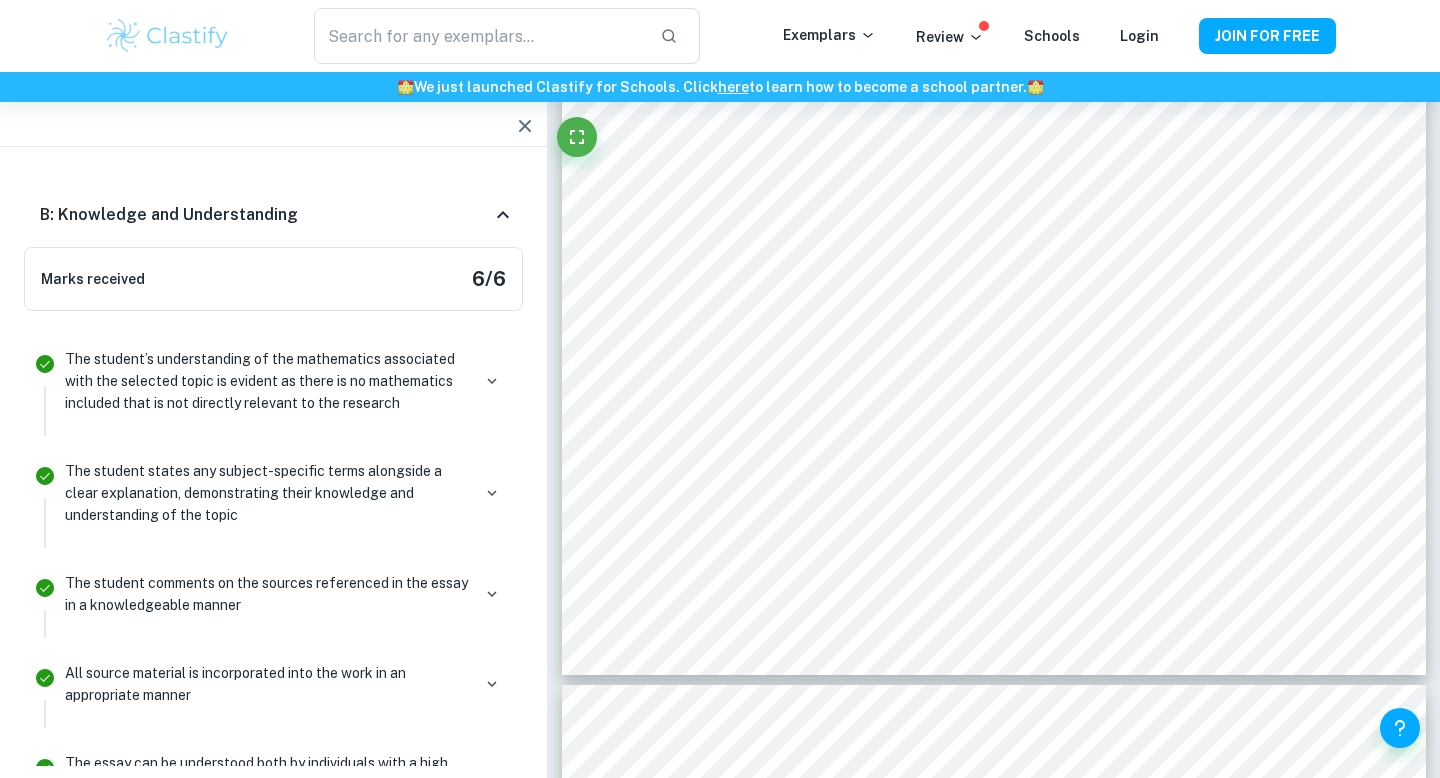 click 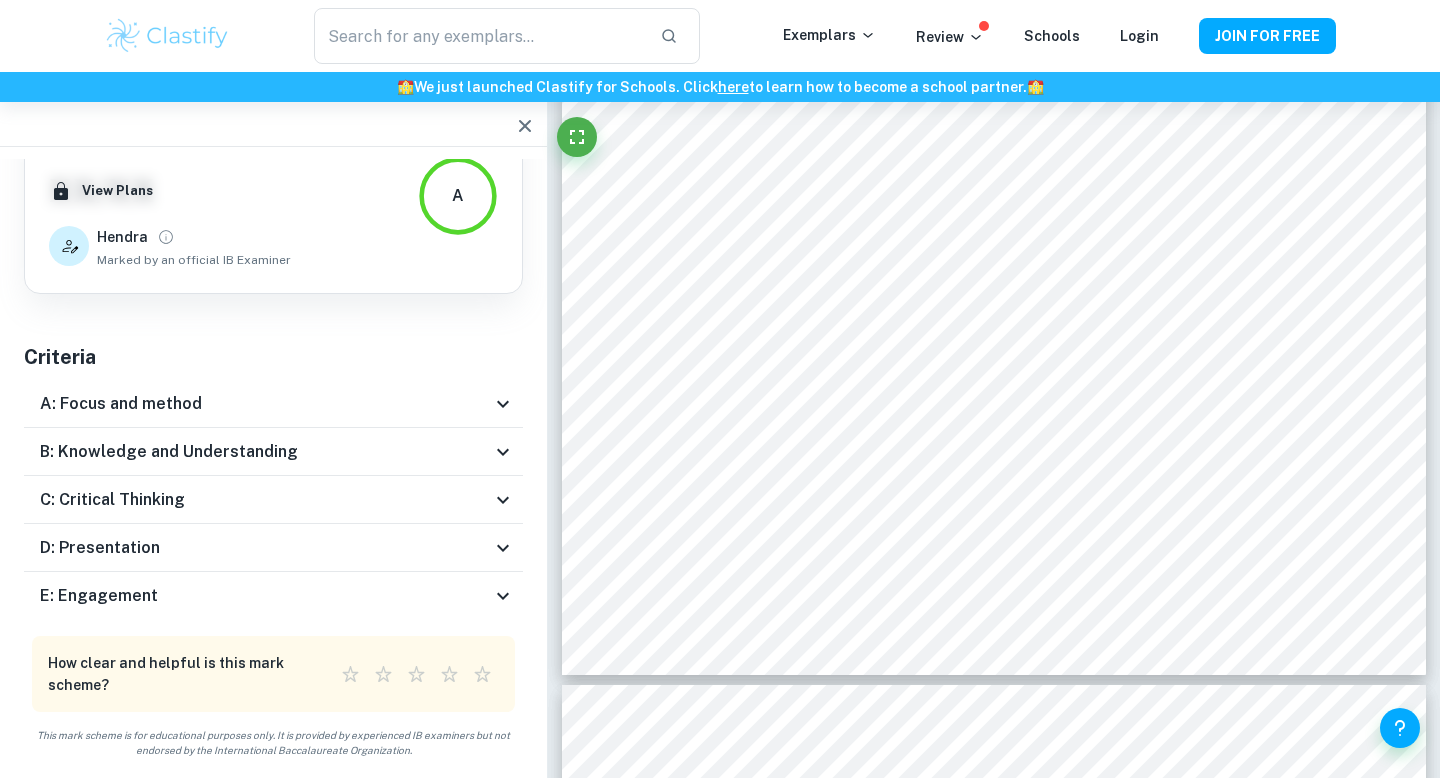 scroll, scrollTop: 55, scrollLeft: 0, axis: vertical 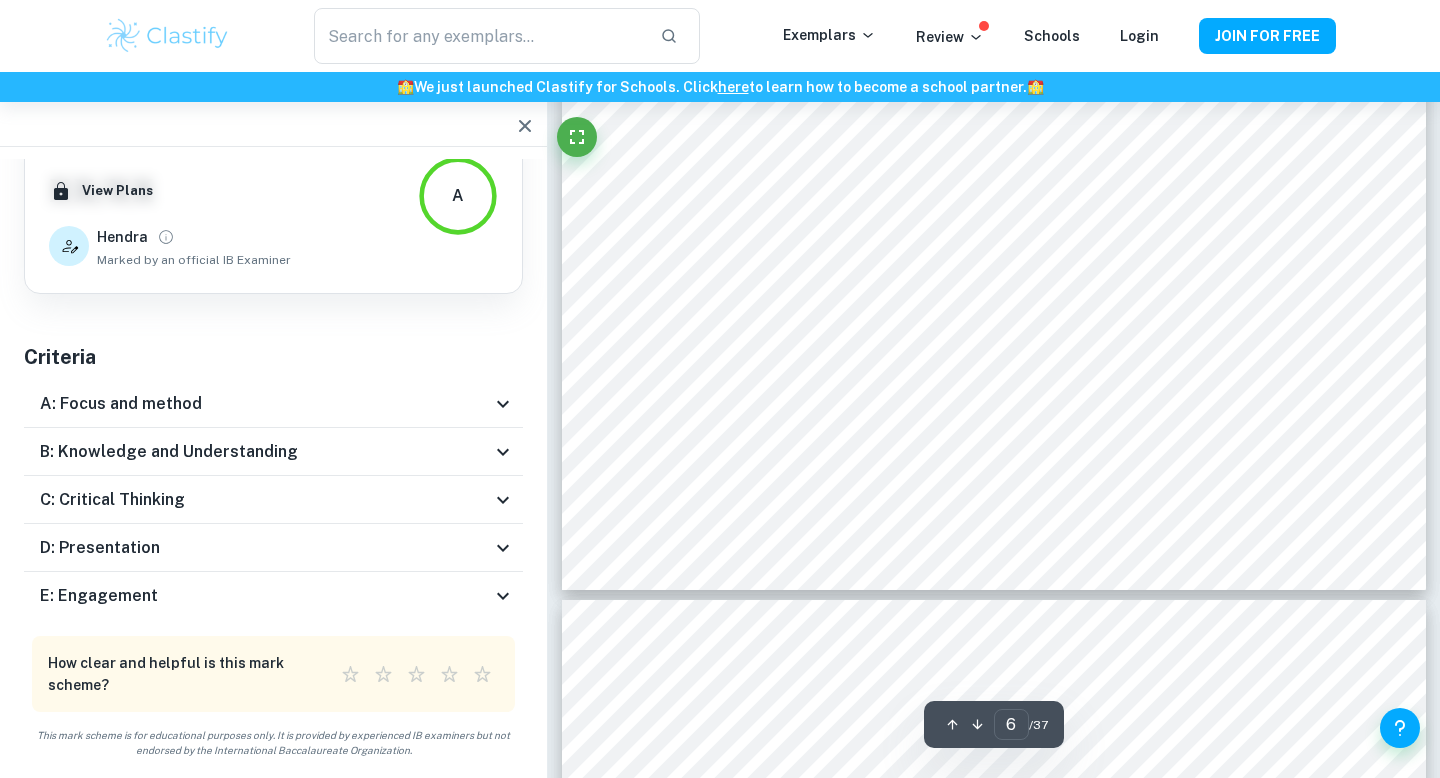 click 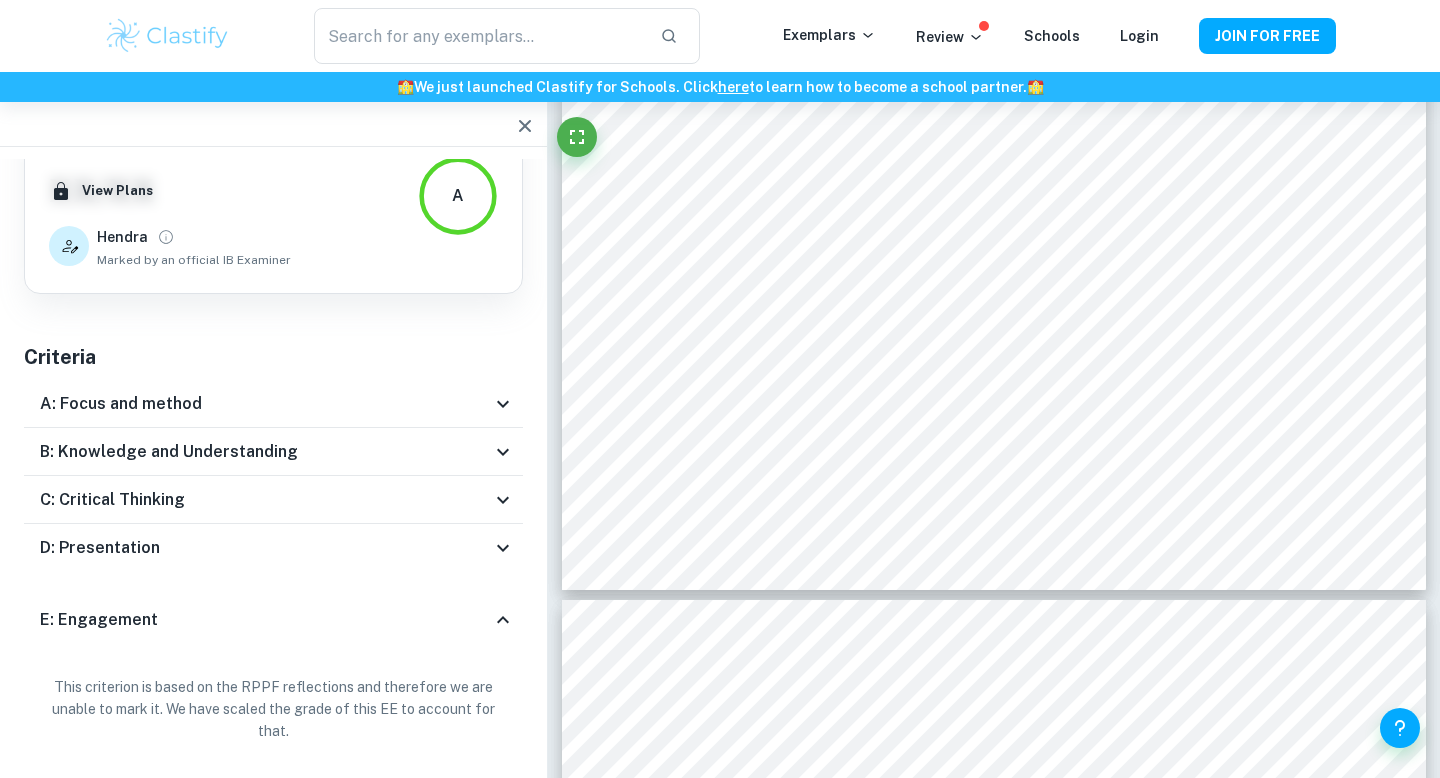 scroll, scrollTop: 201, scrollLeft: 0, axis: vertical 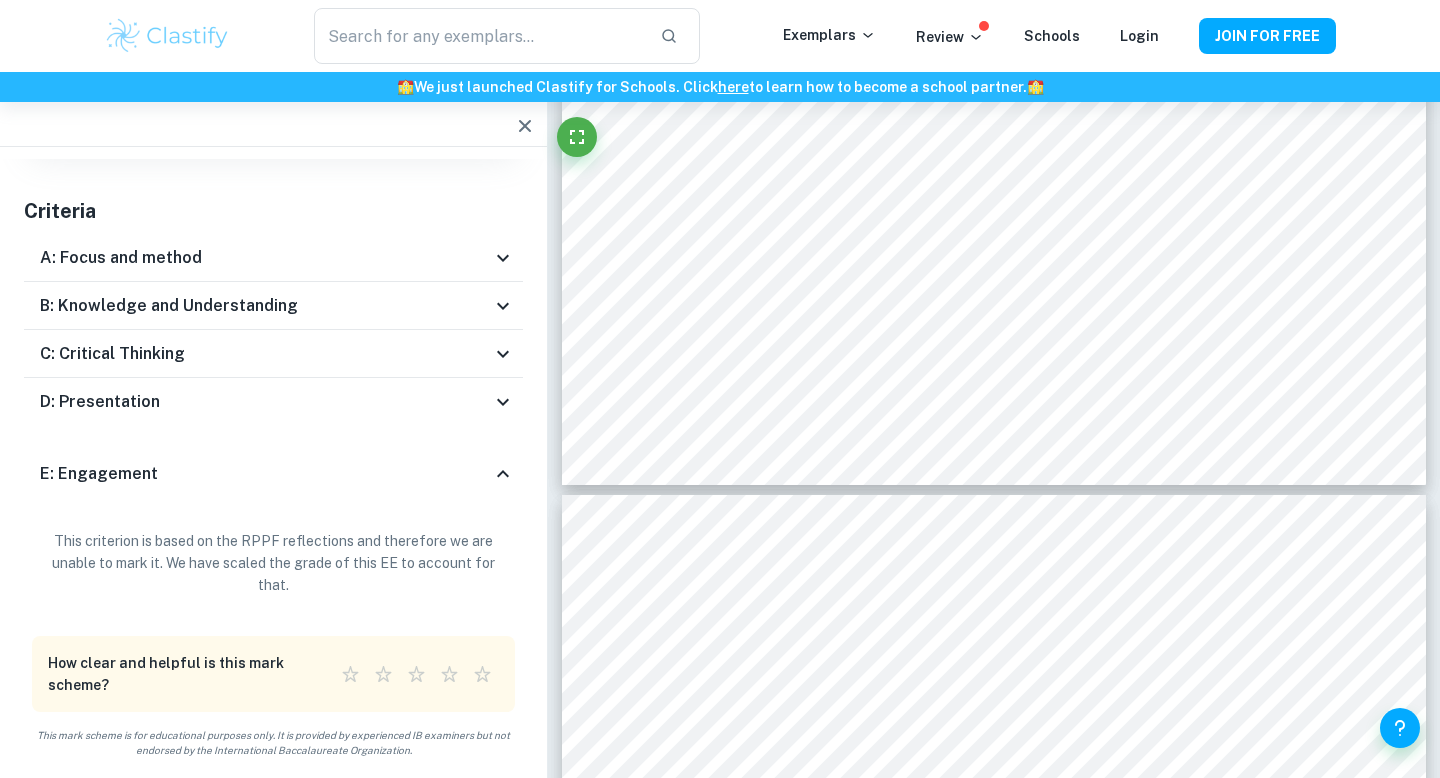 click 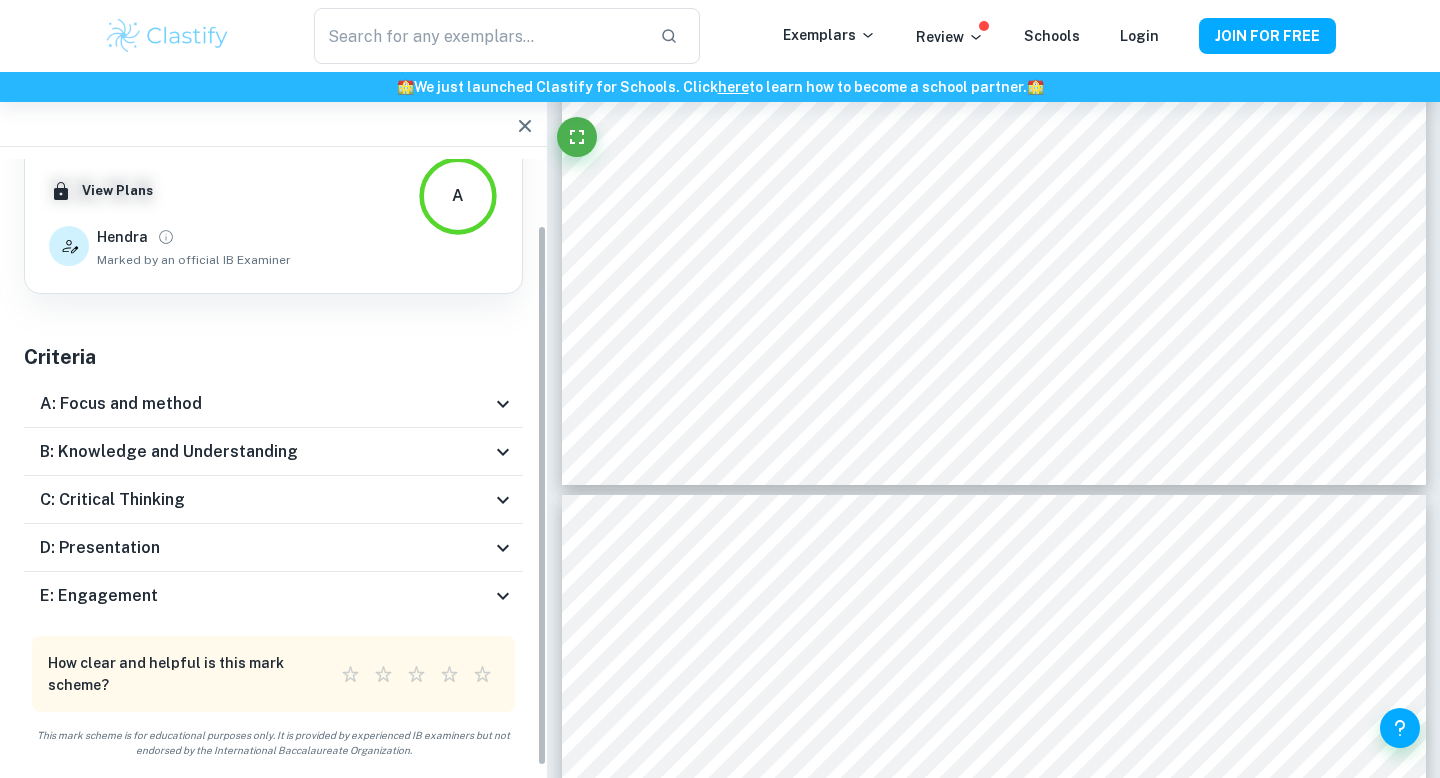 scroll, scrollTop: 55, scrollLeft: 0, axis: vertical 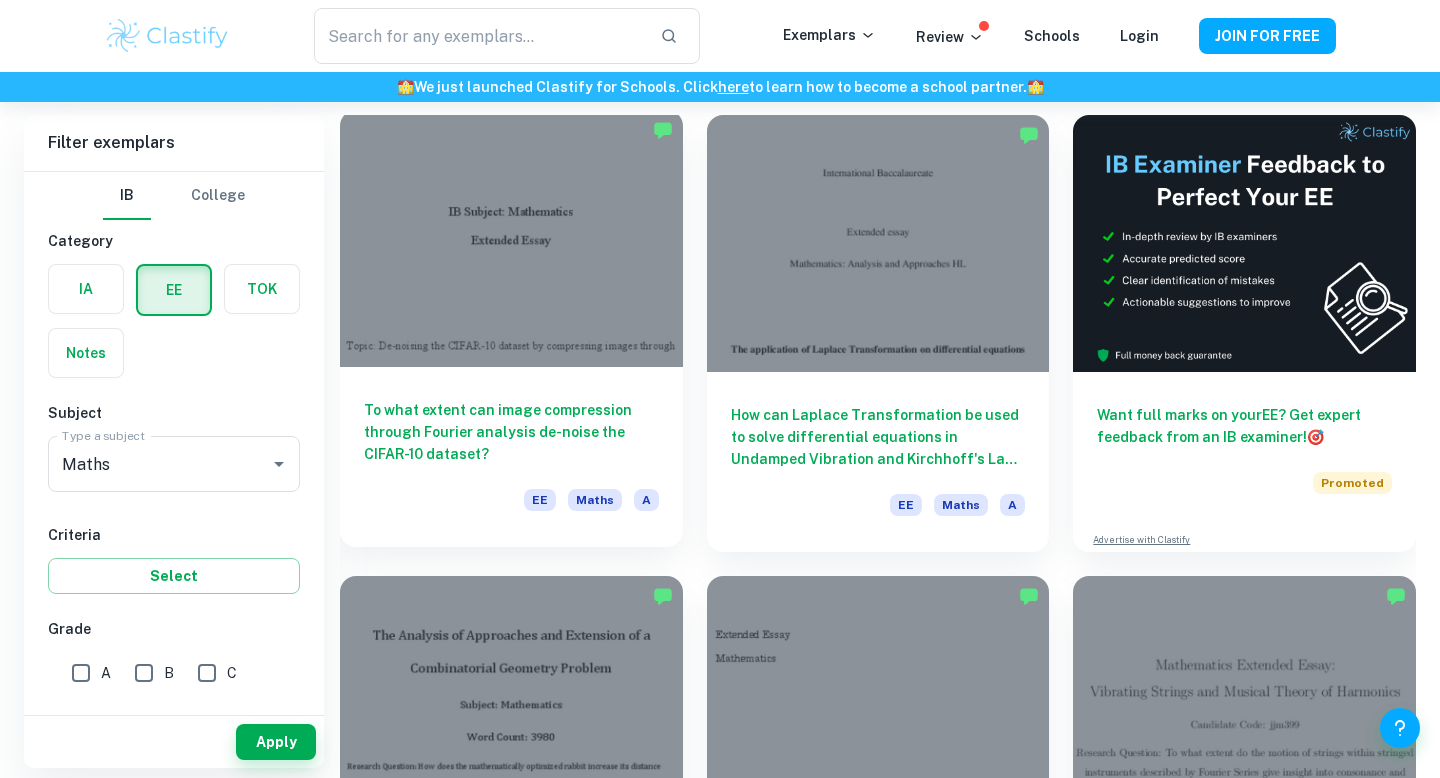 click at bounding box center [511, 238] 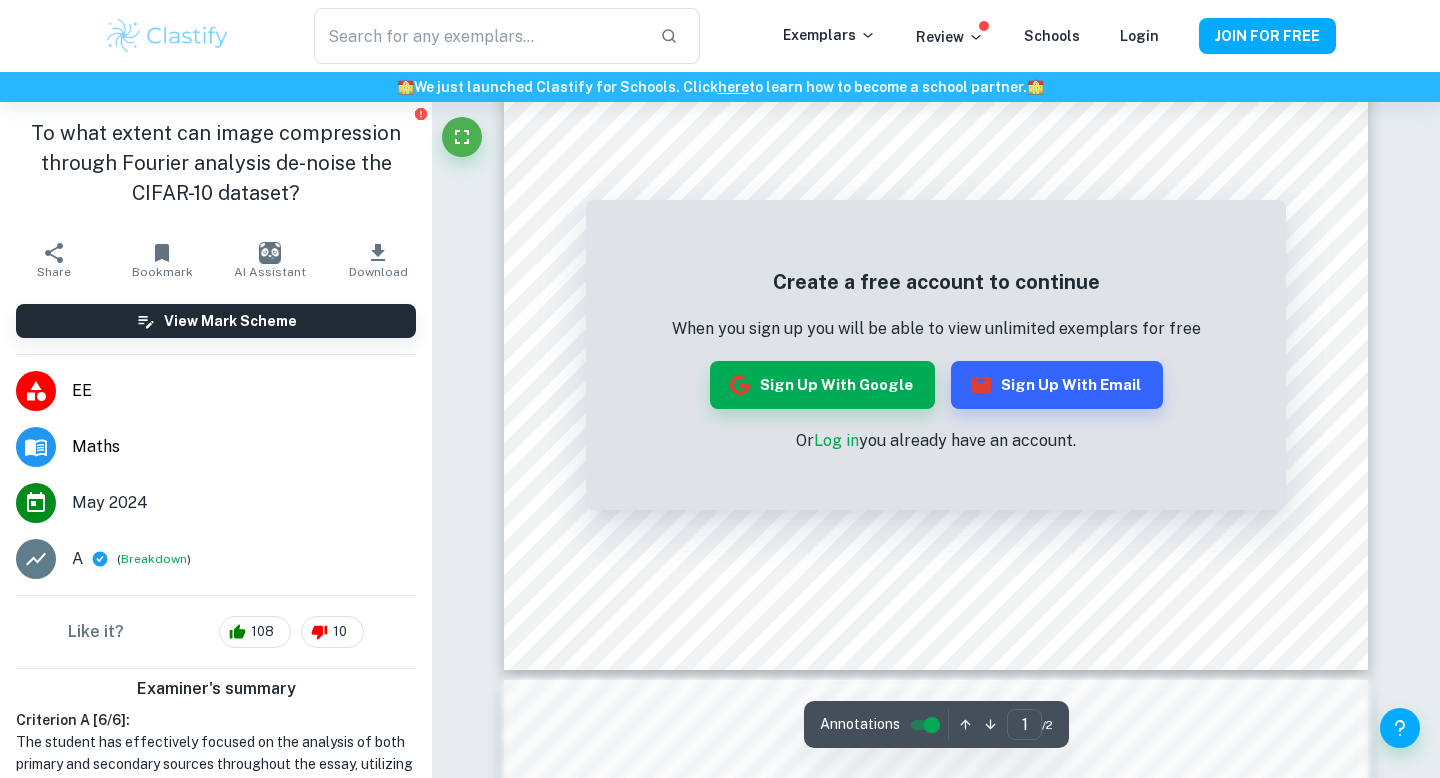 scroll, scrollTop: 961, scrollLeft: 0, axis: vertical 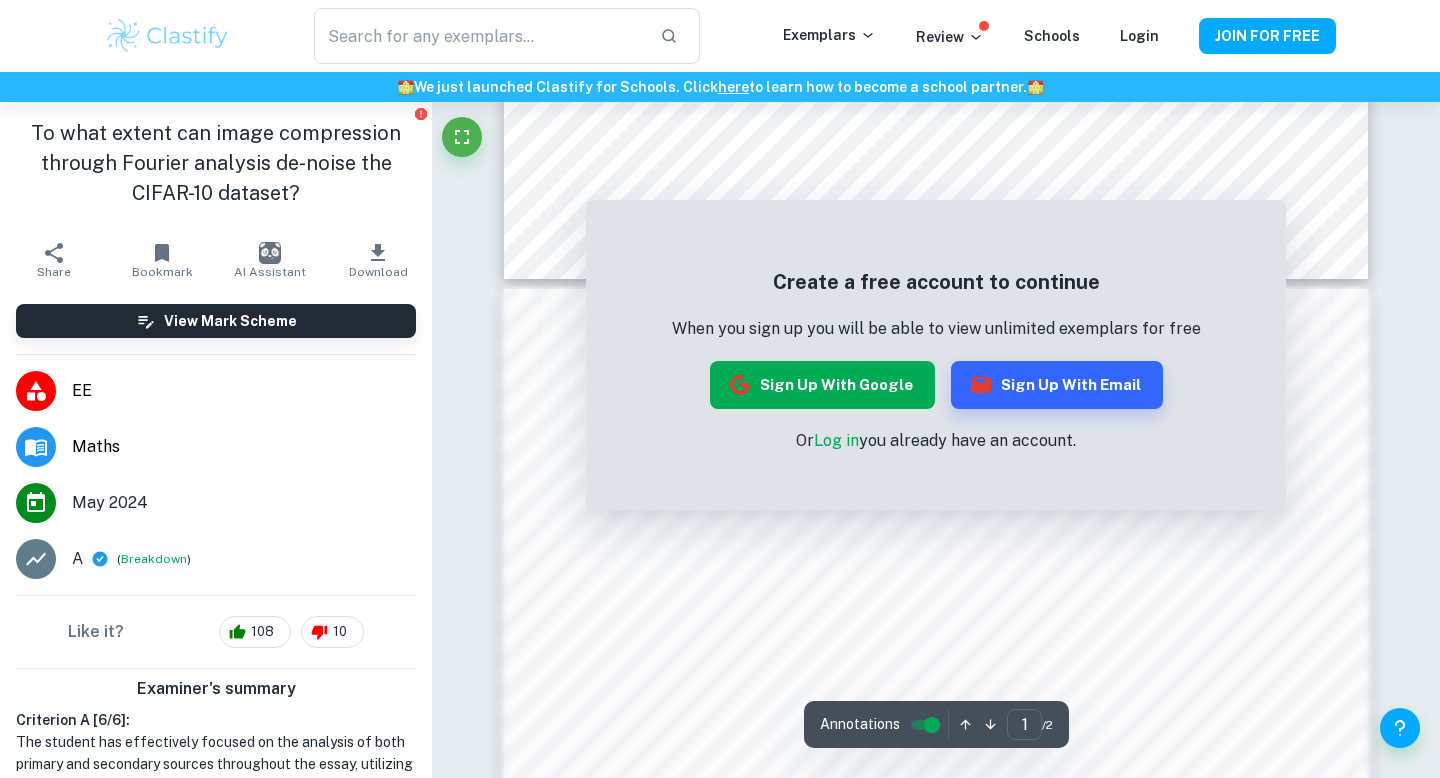 click on "Sign up with Google" at bounding box center [822, 385] 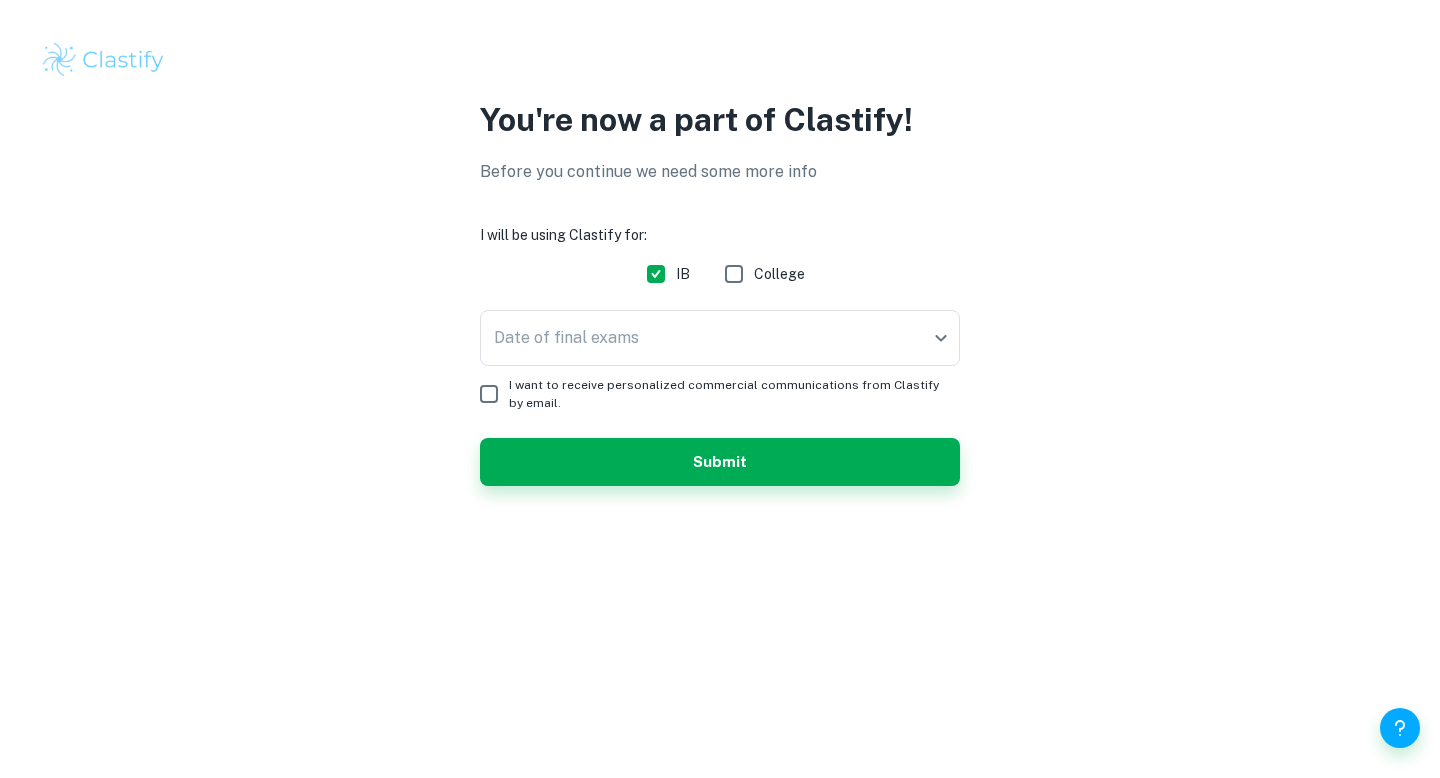 scroll, scrollTop: 0, scrollLeft: 0, axis: both 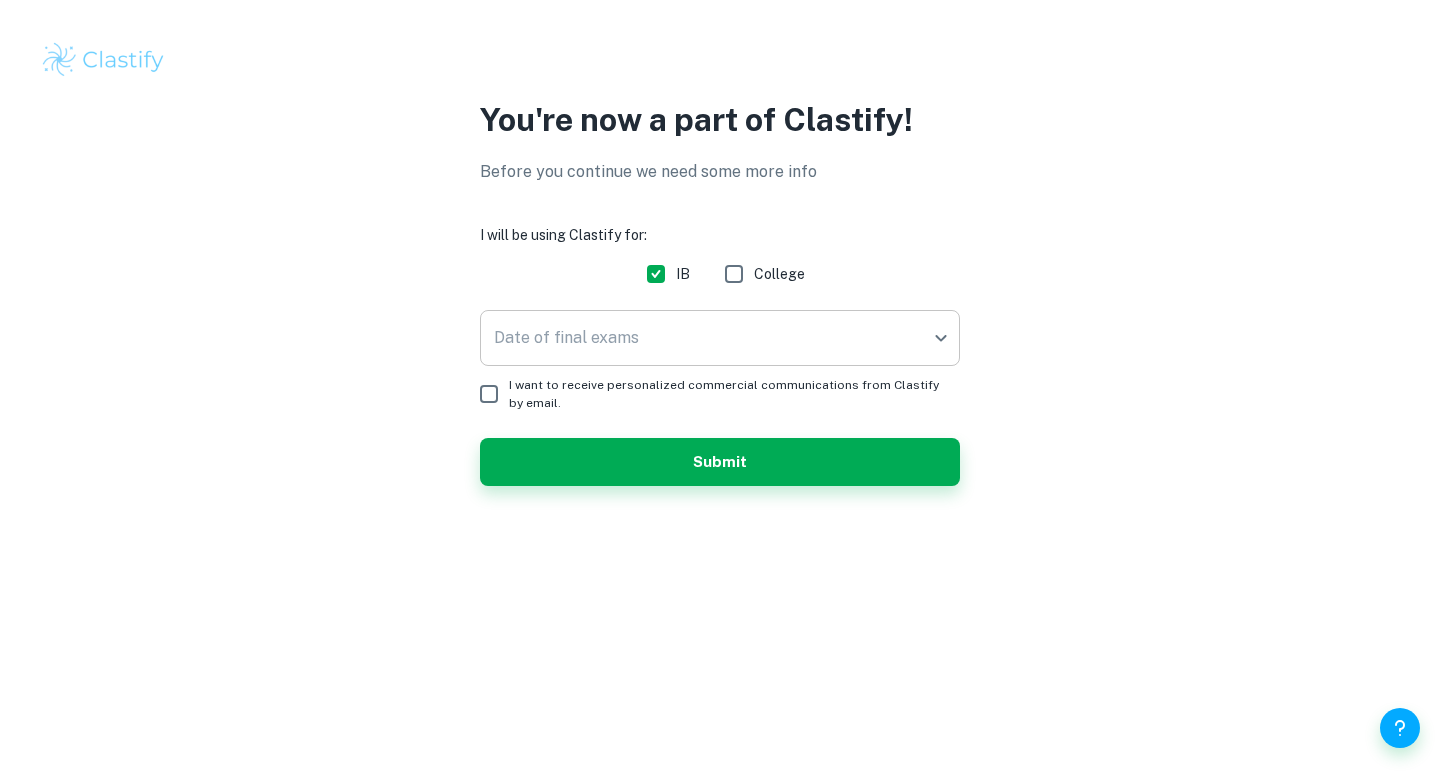 click on "We value your privacy We use cookies to enhance your browsing experience, serve personalised ads or content, and analyse our traffic. By clicking "Accept All", you consent to our use of cookies.   Cookie Policy Customise   Reject All   Accept All   Customise Consent Preferences   We use cookies to help you navigate efficiently and perform certain functions. You will find detailed information about all cookies under each consent category below. The cookies that are categorised as "Necessary" are stored on your browser as they are essential for enabling the basic functionalities of the site. ...  Show more For more information on how Google's third-party cookies operate and handle your data, see:   Google Privacy Policy Necessary Always Active Necessary cookies are required to enable the basic features of this site, such as providing secure log-in or adjusting your consent preferences. These cookies do not store any personally identifiable data. Functional Analytics Performance Advertisement Uncategorised" at bounding box center (720, 389) 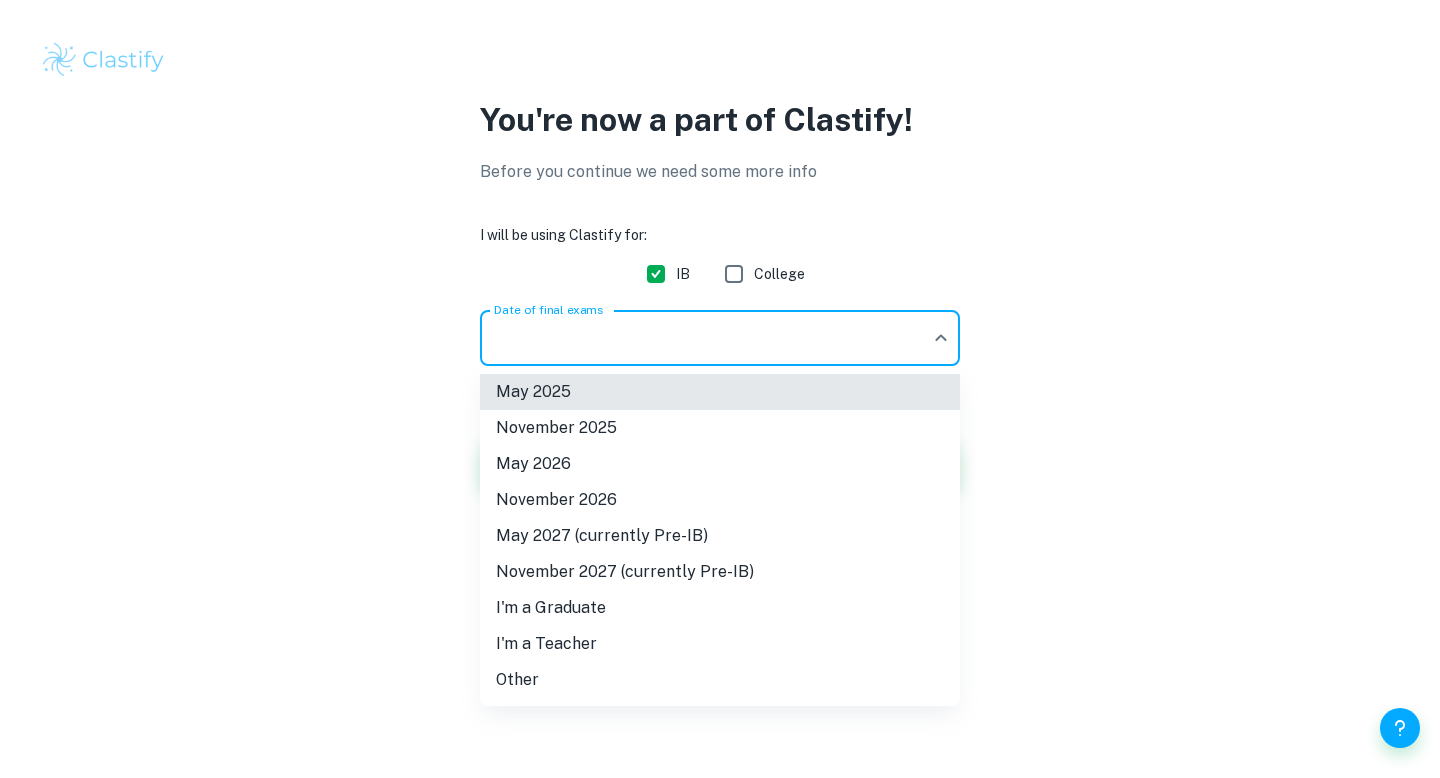 click on "May 2026" at bounding box center [720, 464] 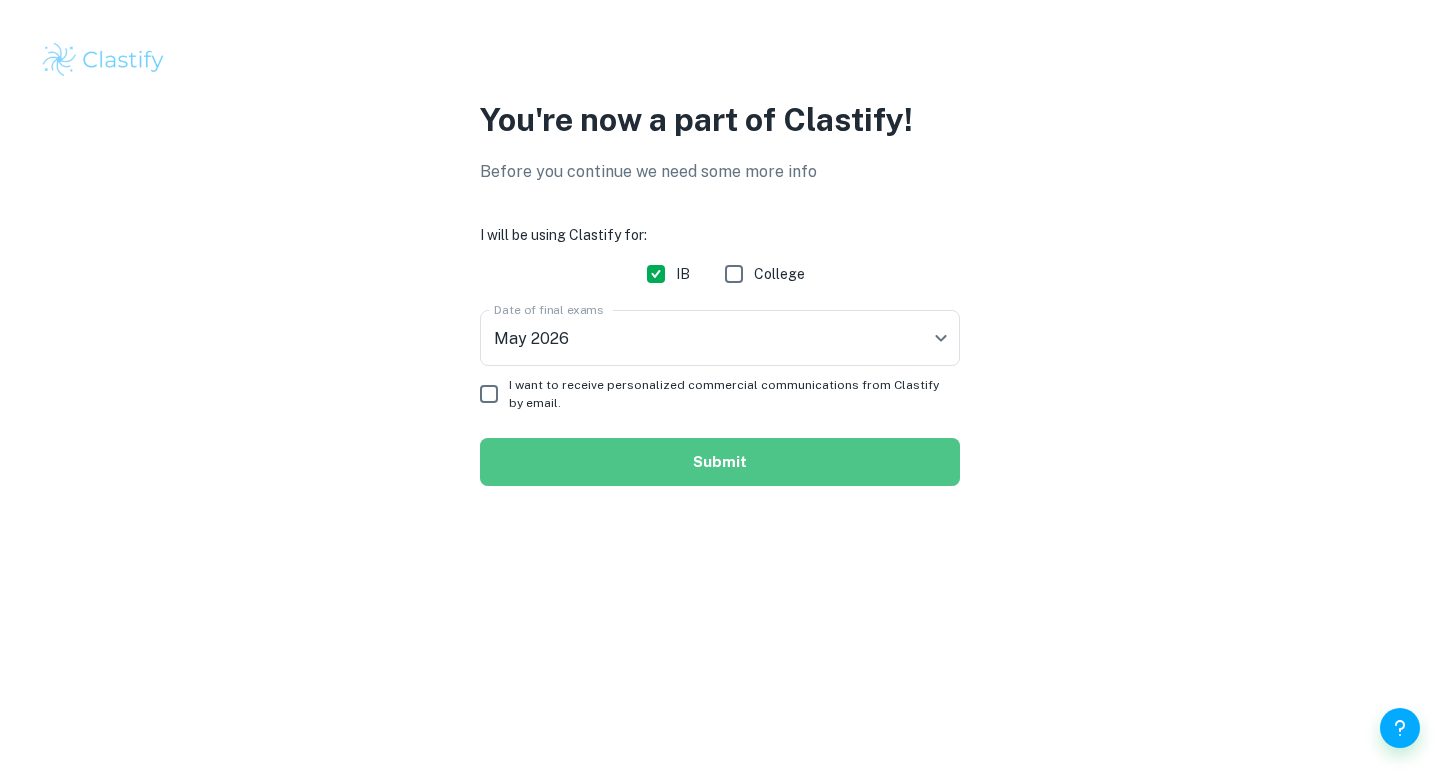 click on "Submit" at bounding box center (720, 462) 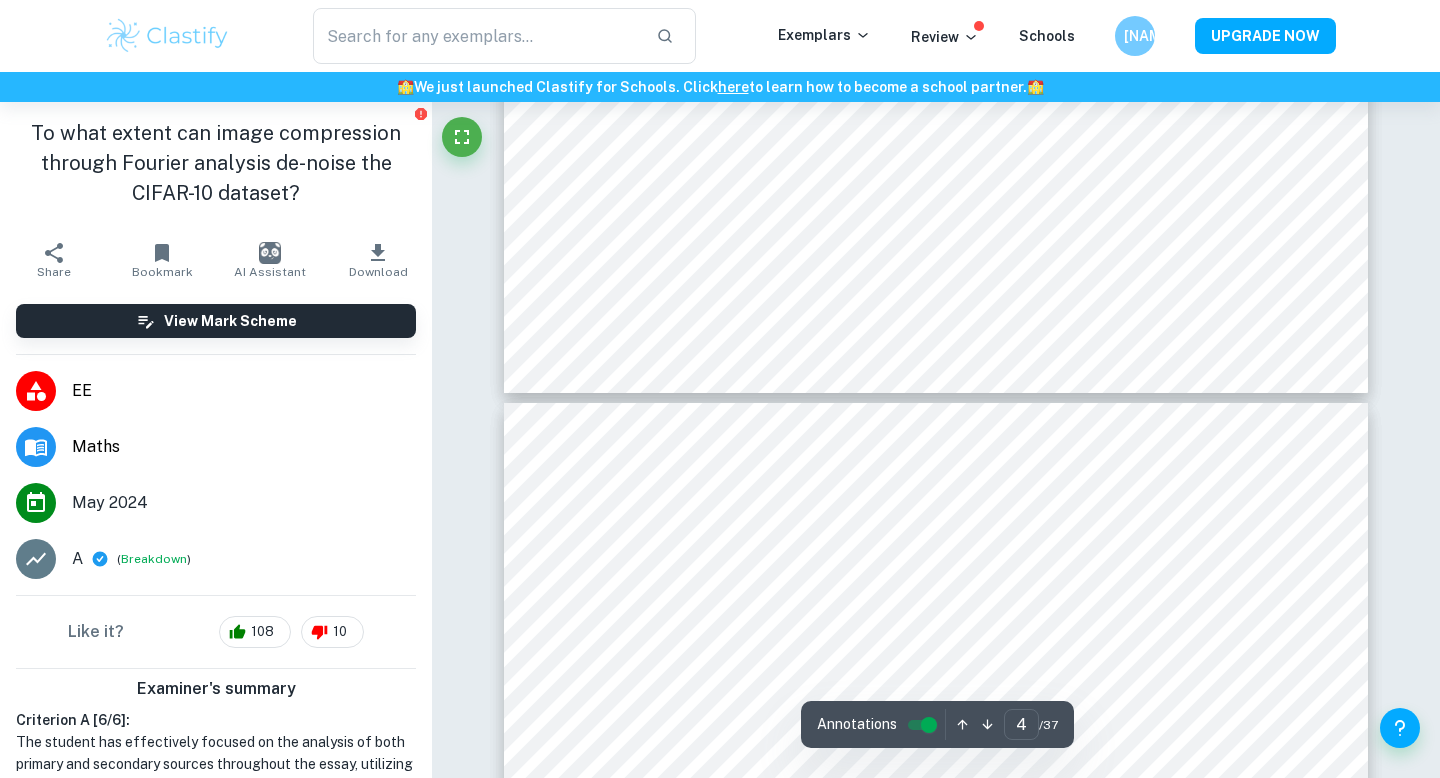 type on "3" 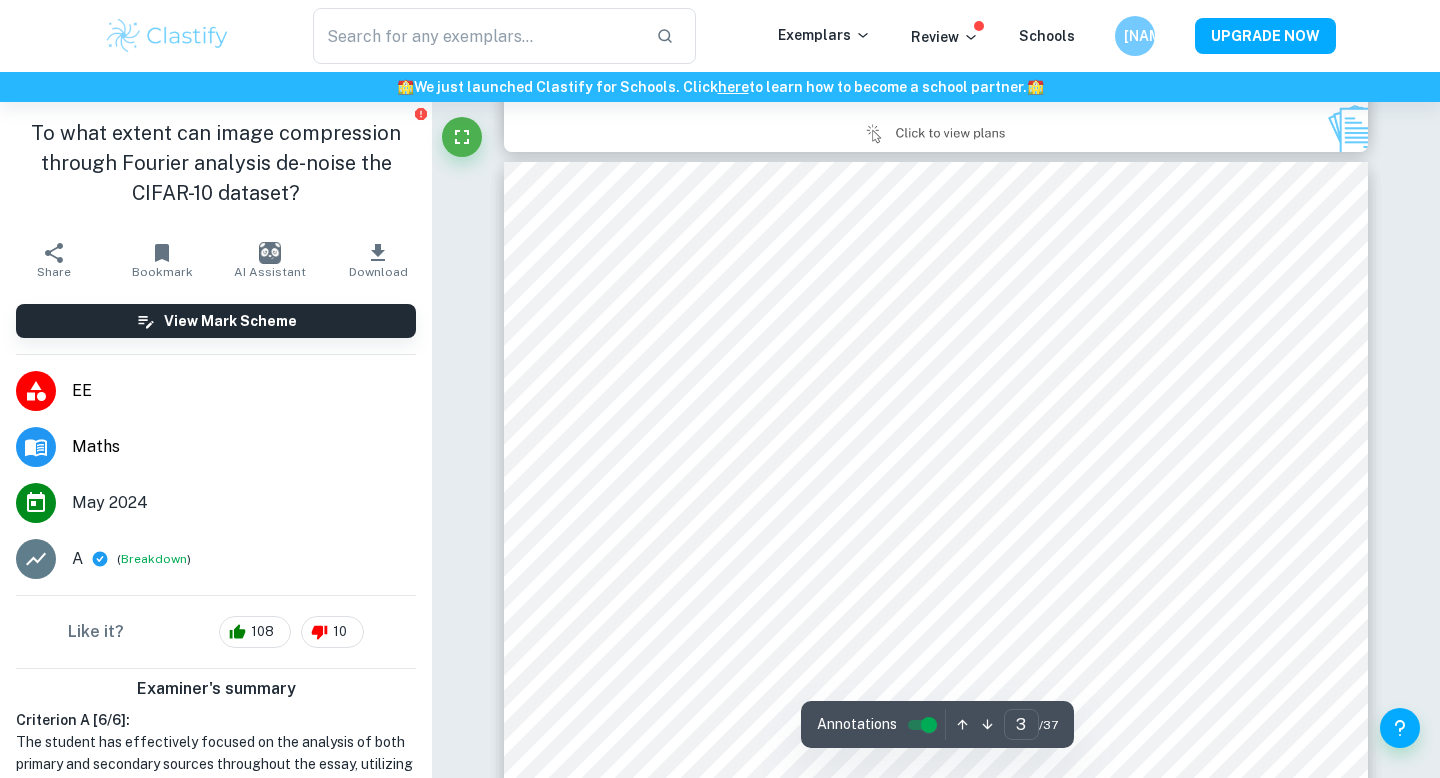 scroll, scrollTop: 2493, scrollLeft: 0, axis: vertical 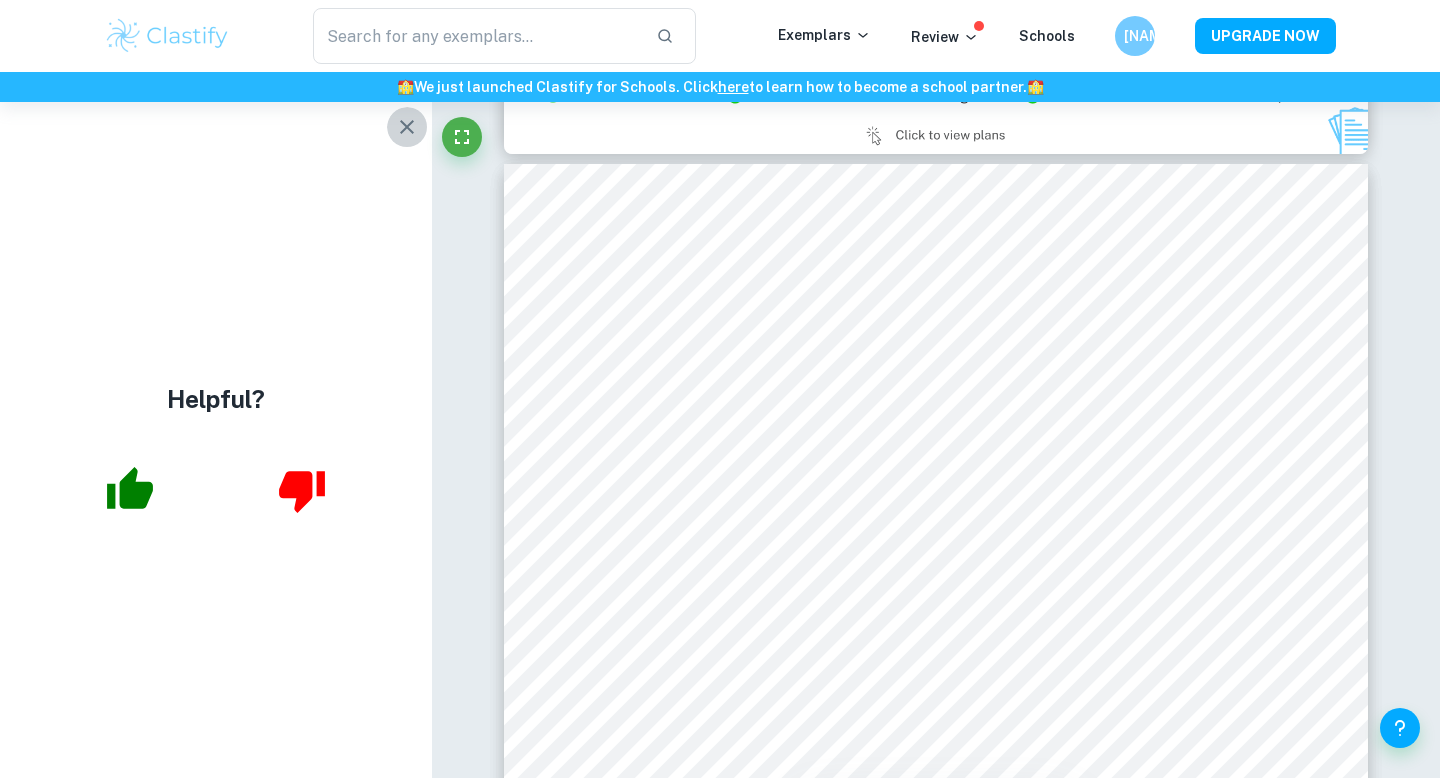 click 